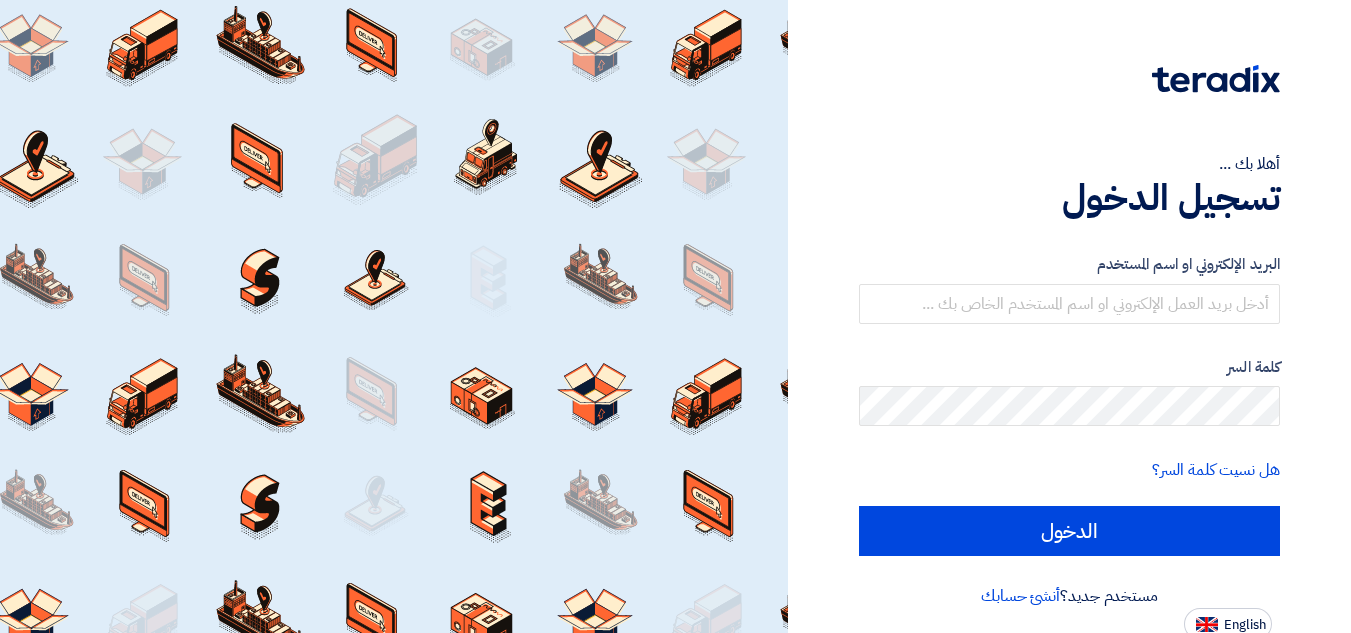 scroll, scrollTop: 0, scrollLeft: 0, axis: both 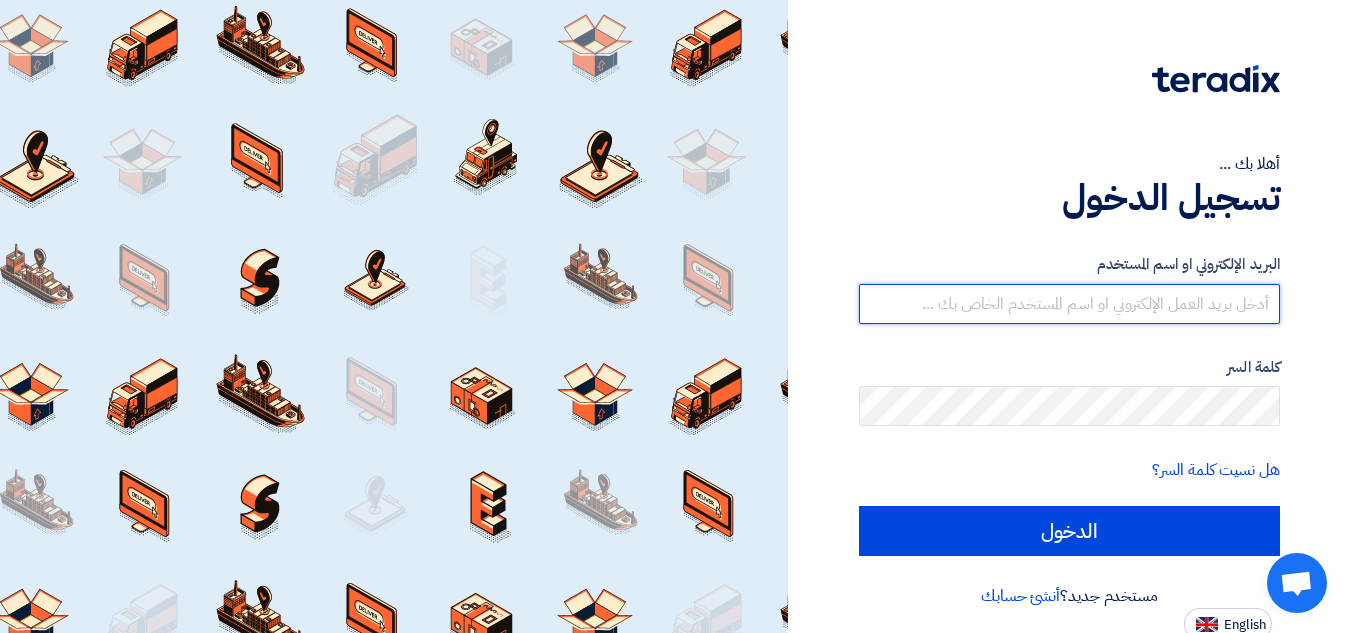 type on "[EMAIL]" 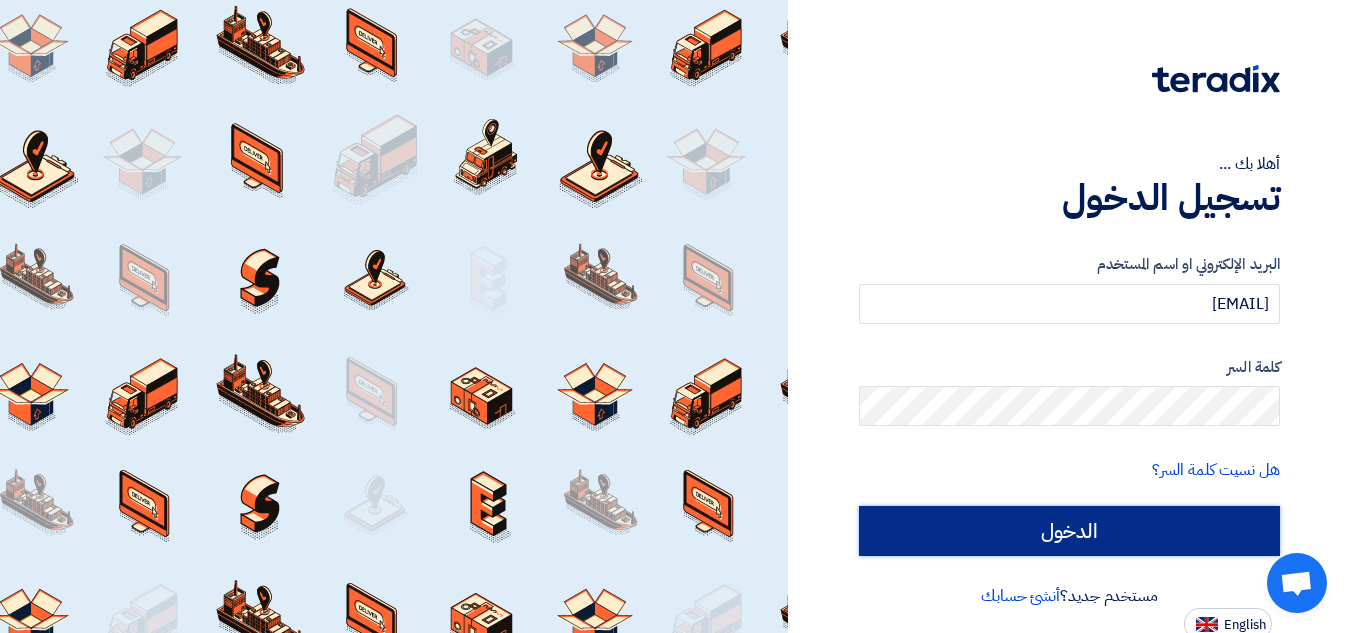 click on "الدخول" 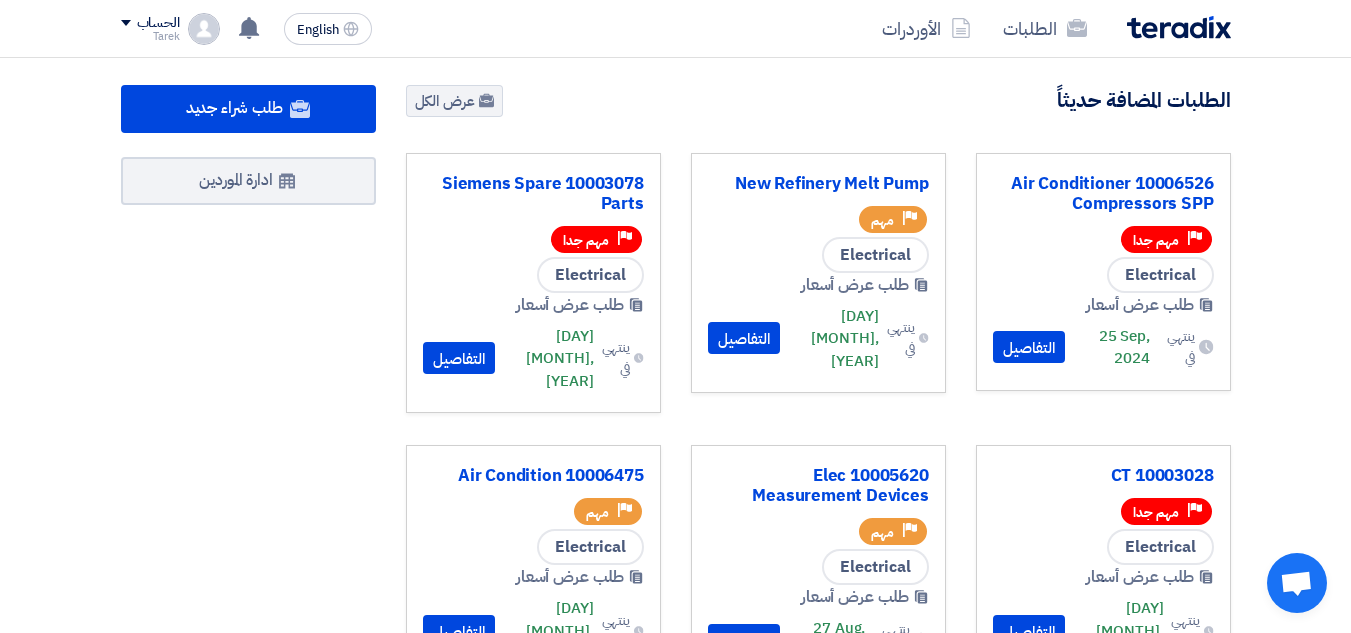 scroll, scrollTop: 0, scrollLeft: 0, axis: both 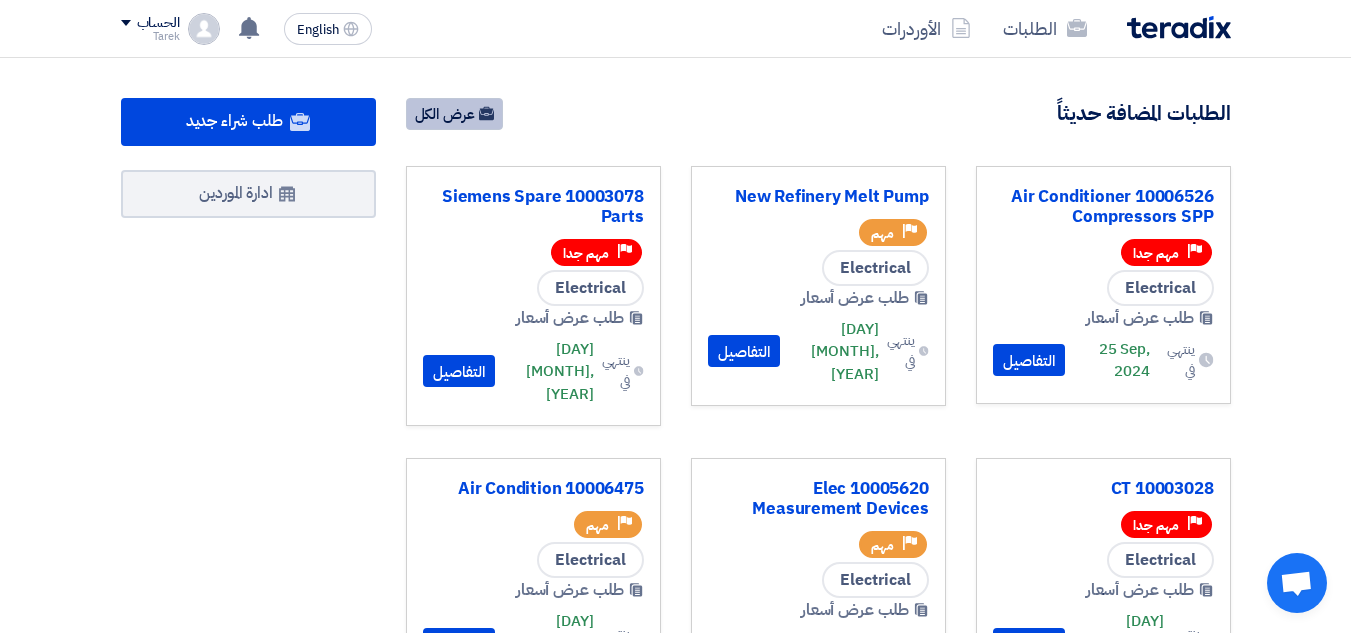 click on "عرض الكل" 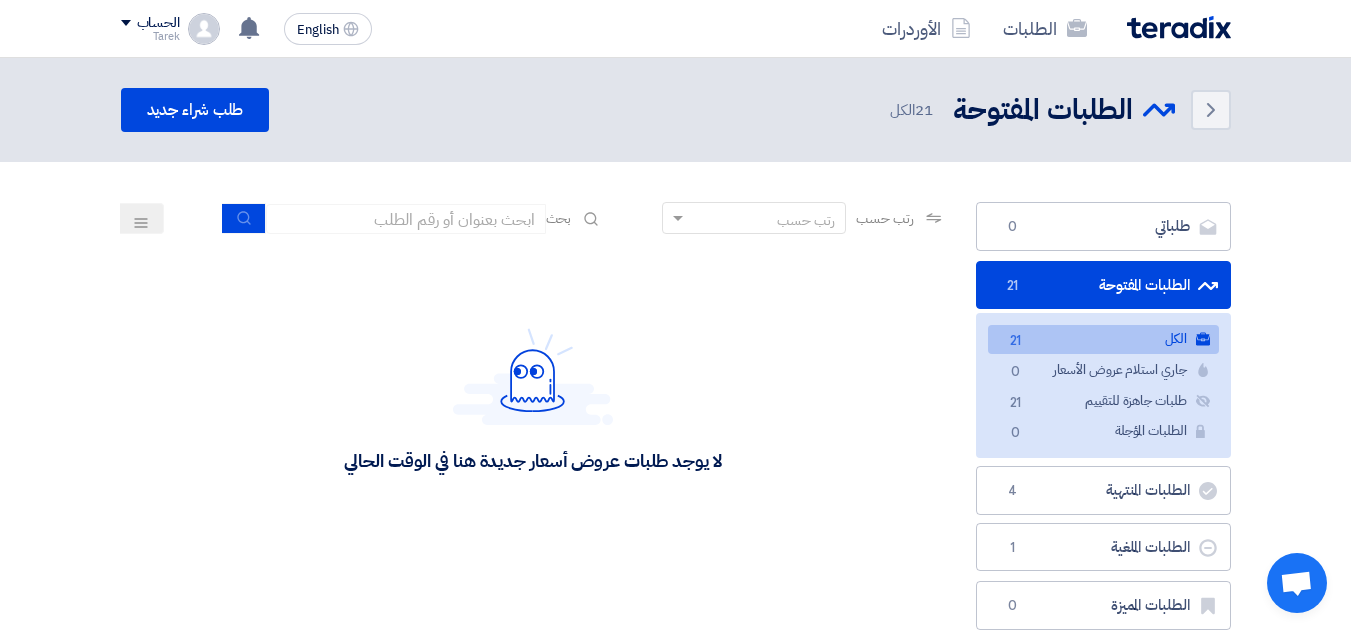 click on "الكل
الكل
21" 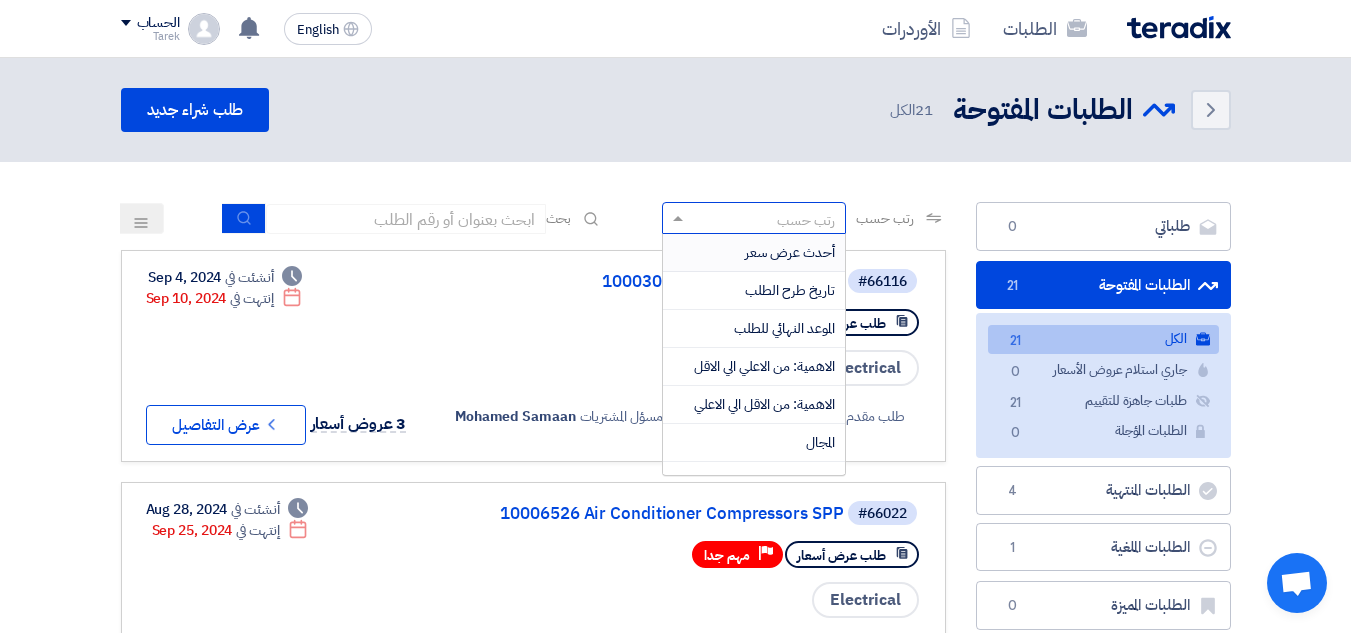 click on "رتب حسب" 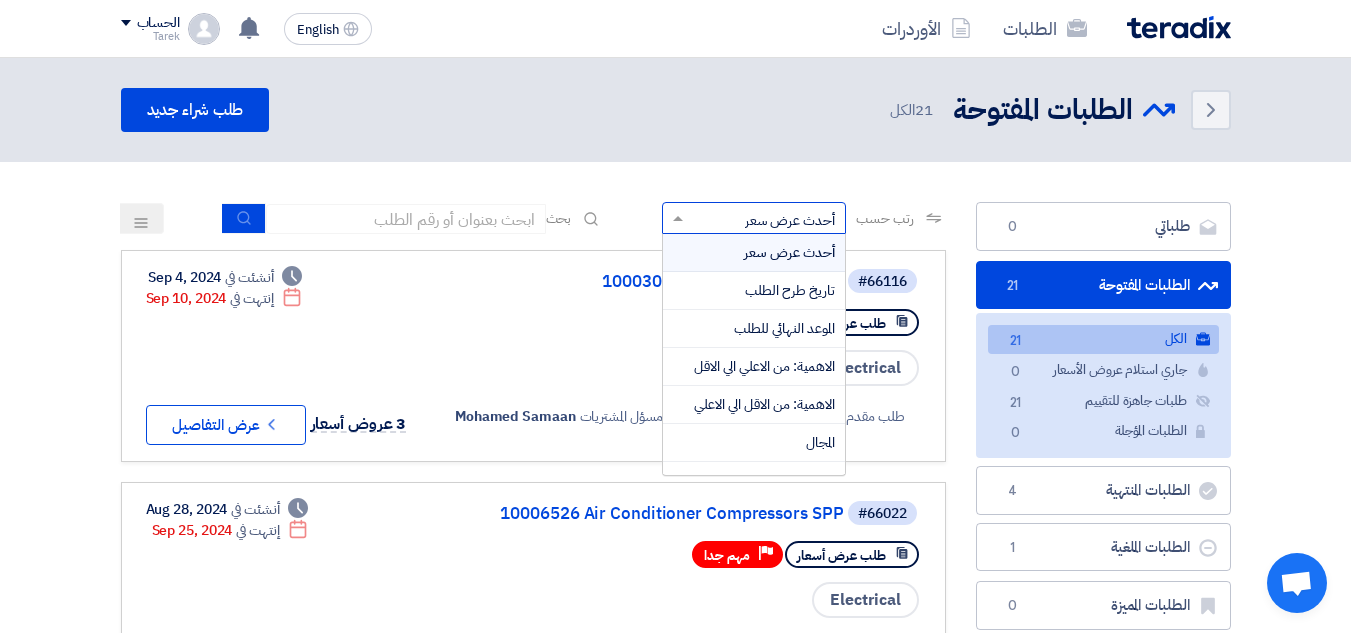 click on "أحدث عرض سعر" 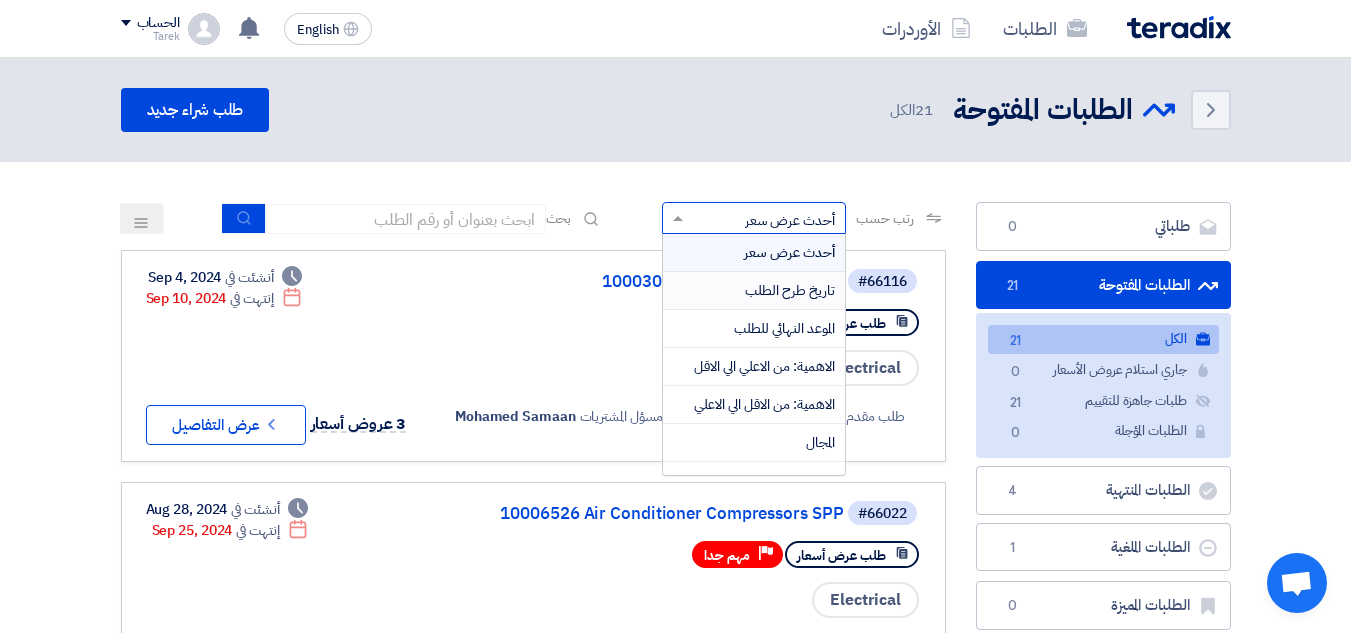 click on "تاريخ طرح الطلب" at bounding box center [790, 290] 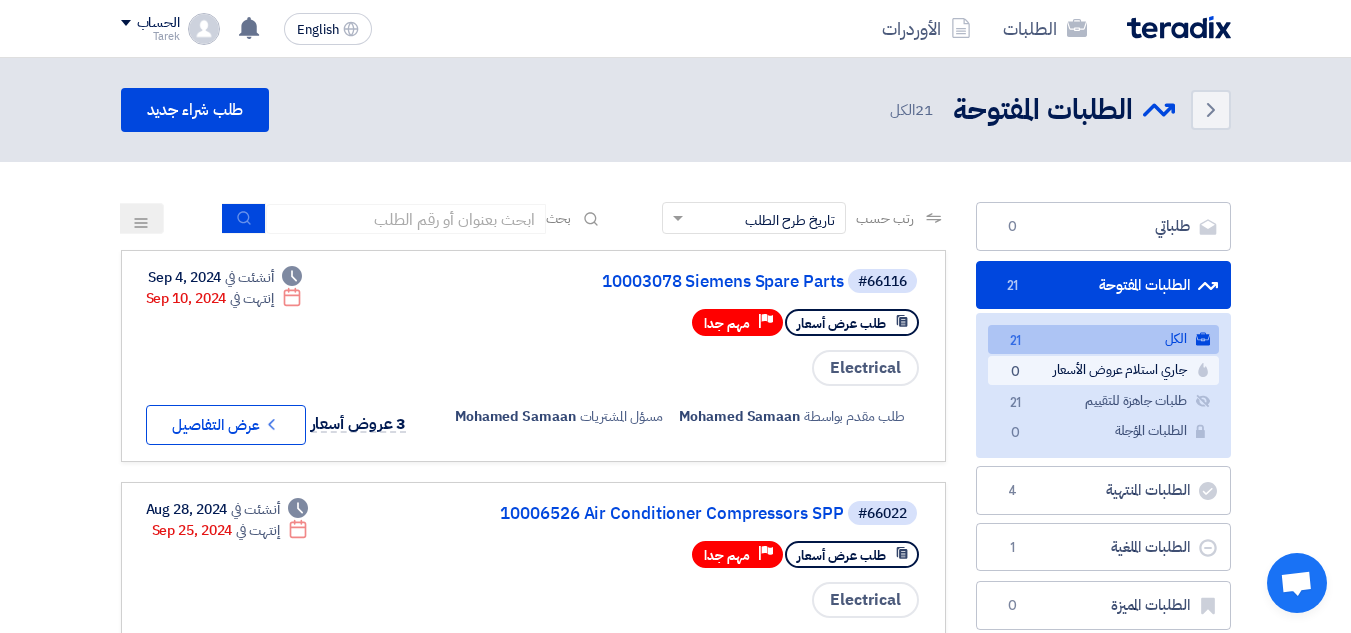 click on "جاري استلام عروض الأسعار
جاري استلام عروض الأسعار
0" 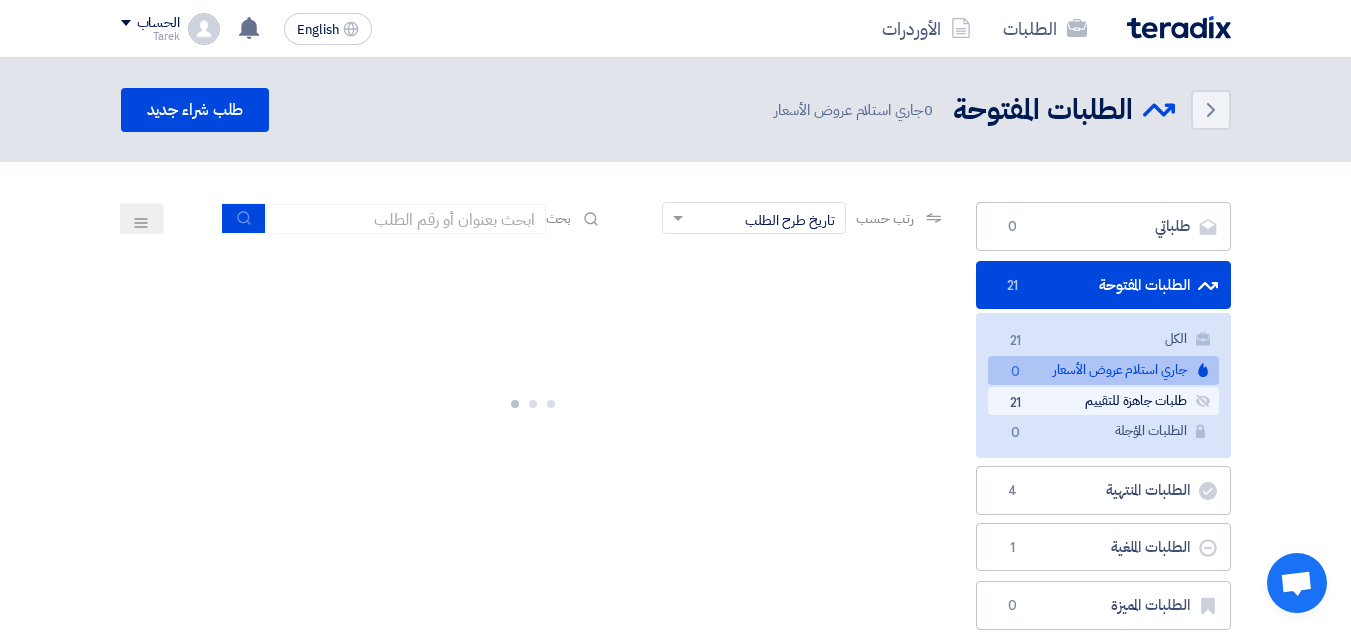 click on "[STATUS]
[STATUS]
[NUMBER]" 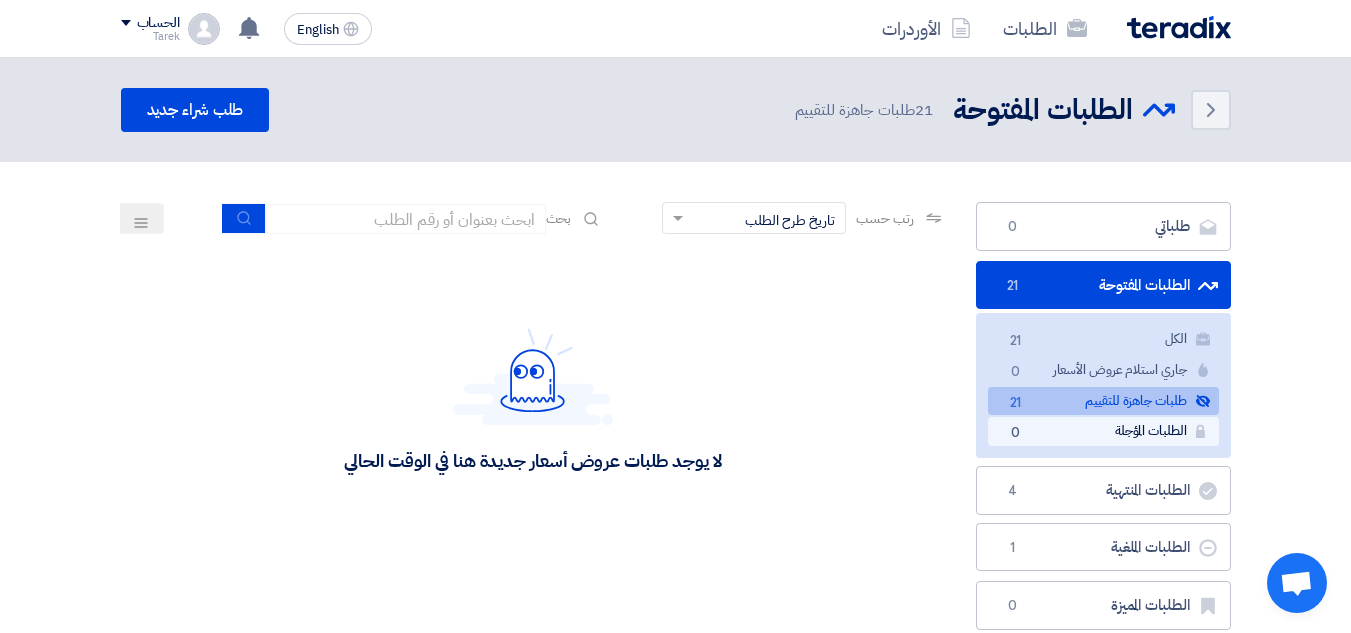 click on "الطلبات المؤجلة
الطلبات المؤجلة
0" 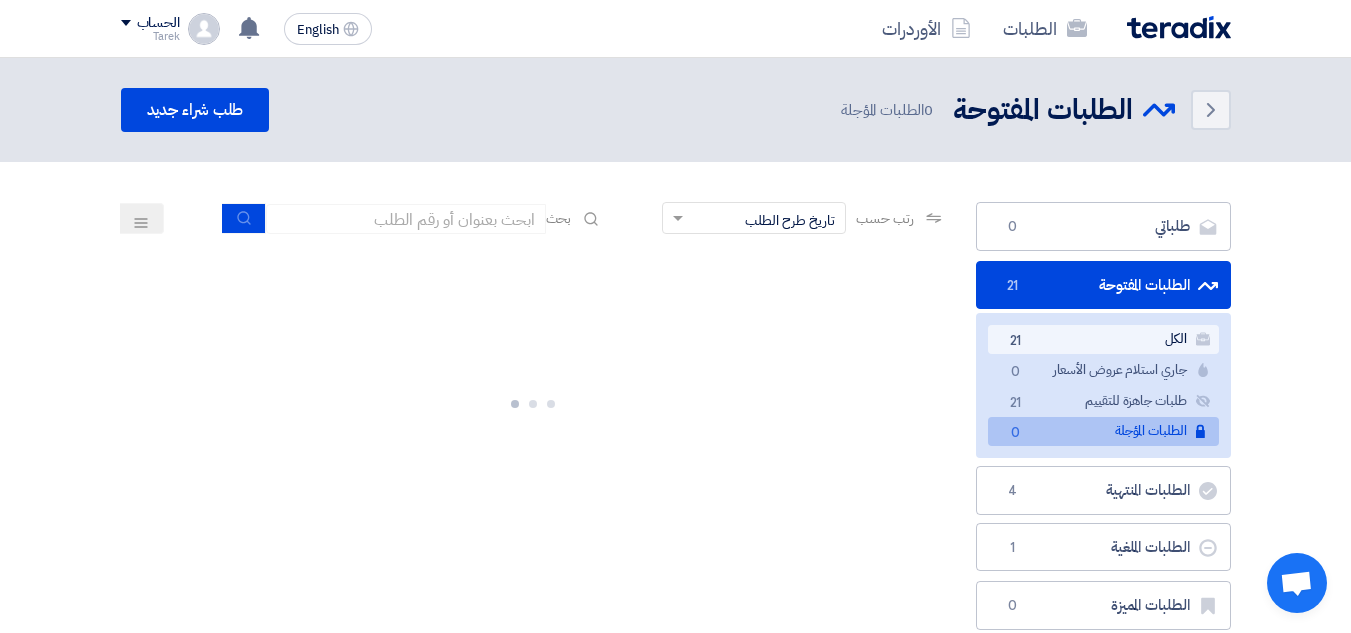 click on "الكل
الكل
21" 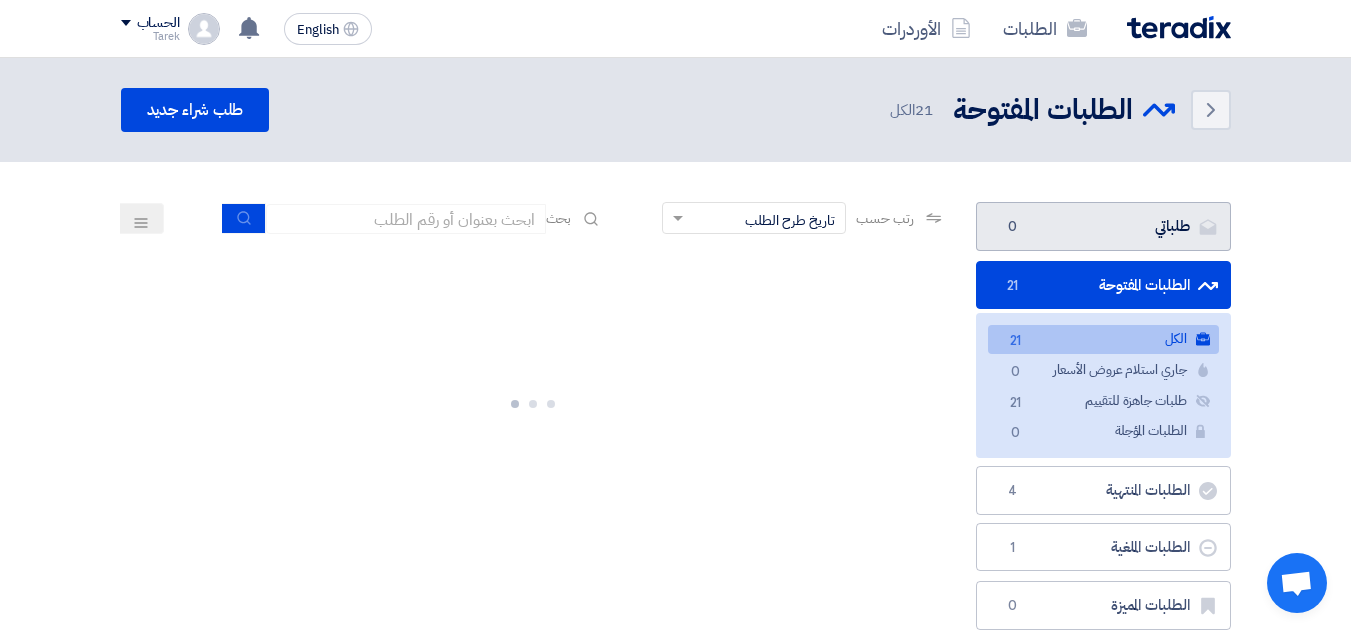 click on "[STATUS]
[STATUS]
[NUMBER]" 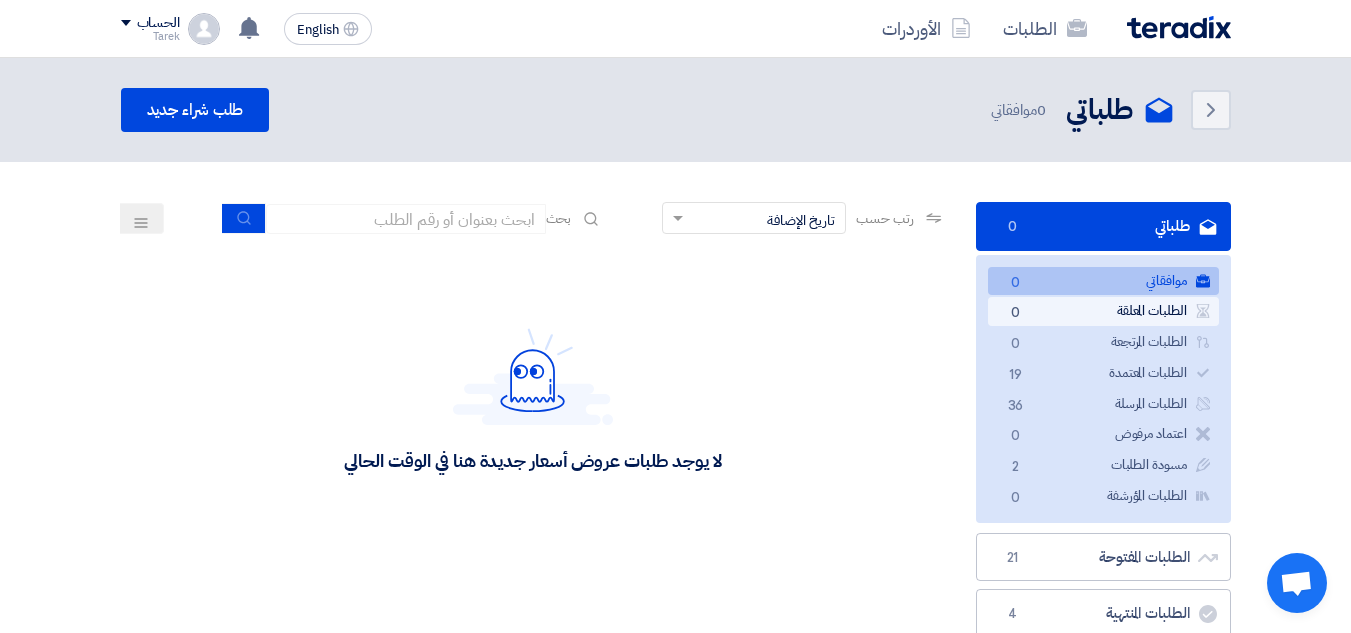 click on "الطلبات المعلقة
الطلبات المعلقة
0" 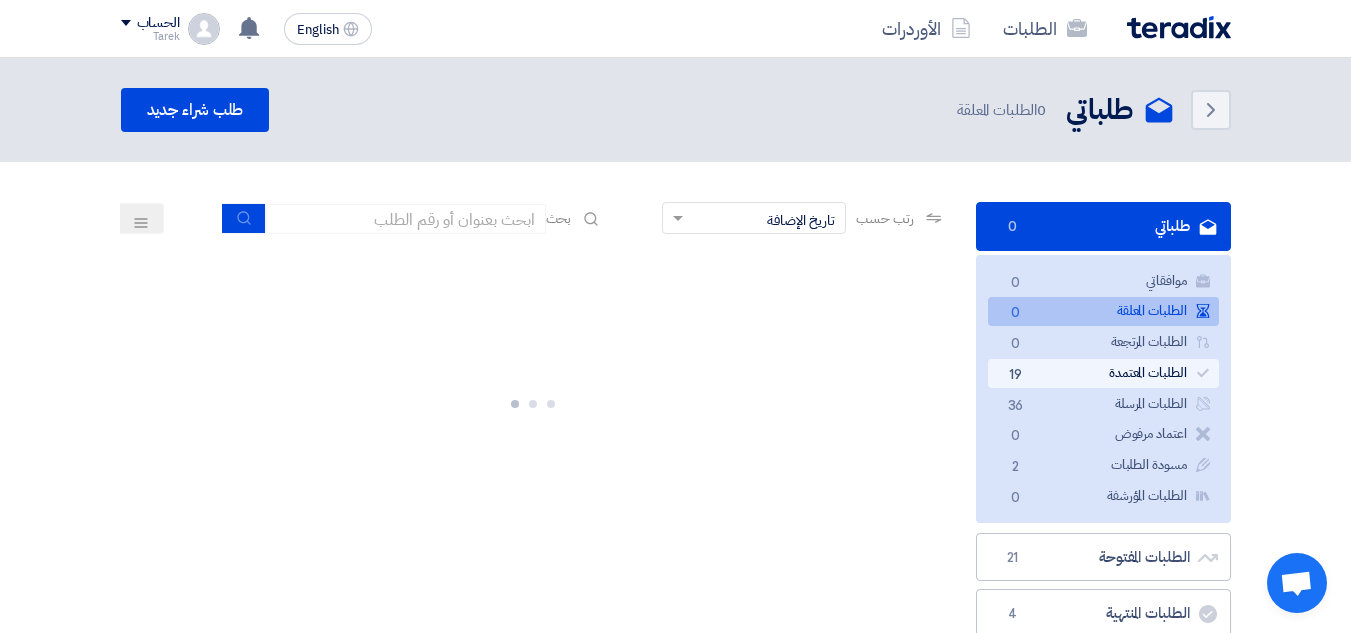 click on "الطلبات المعتمدة
الطلبات المعتمدة
19" 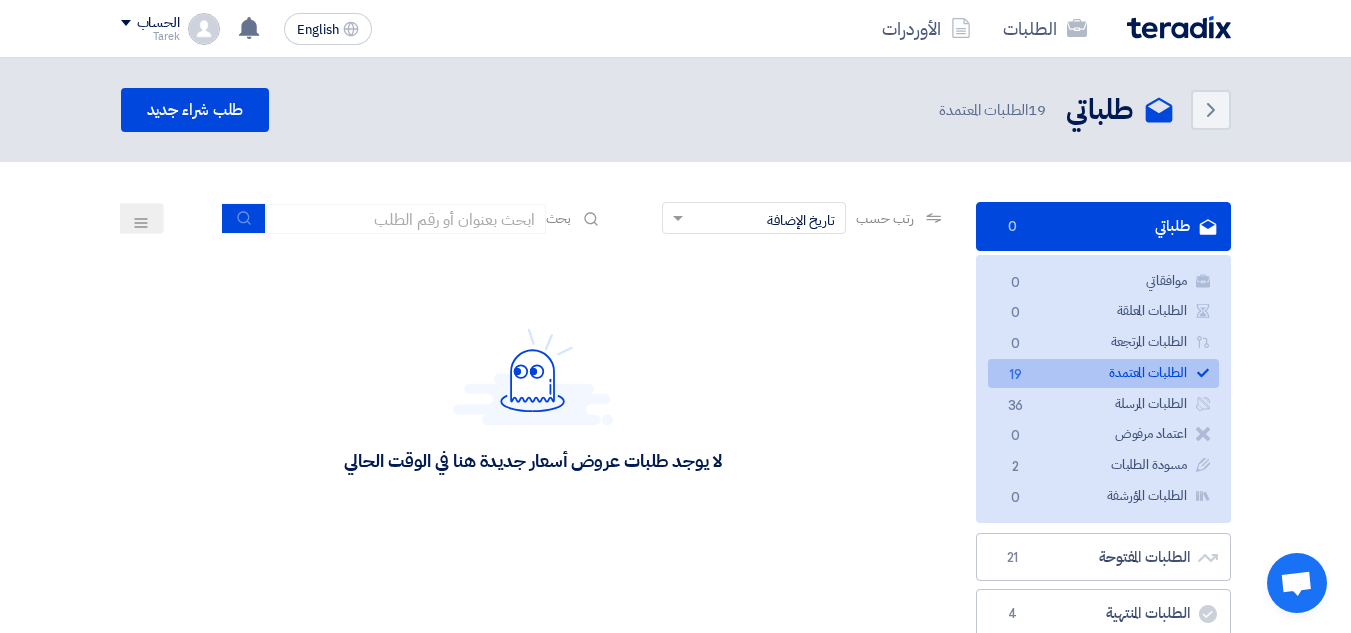 click on "الطلبات المعتمدة
الطلبات المعتمدة
19" 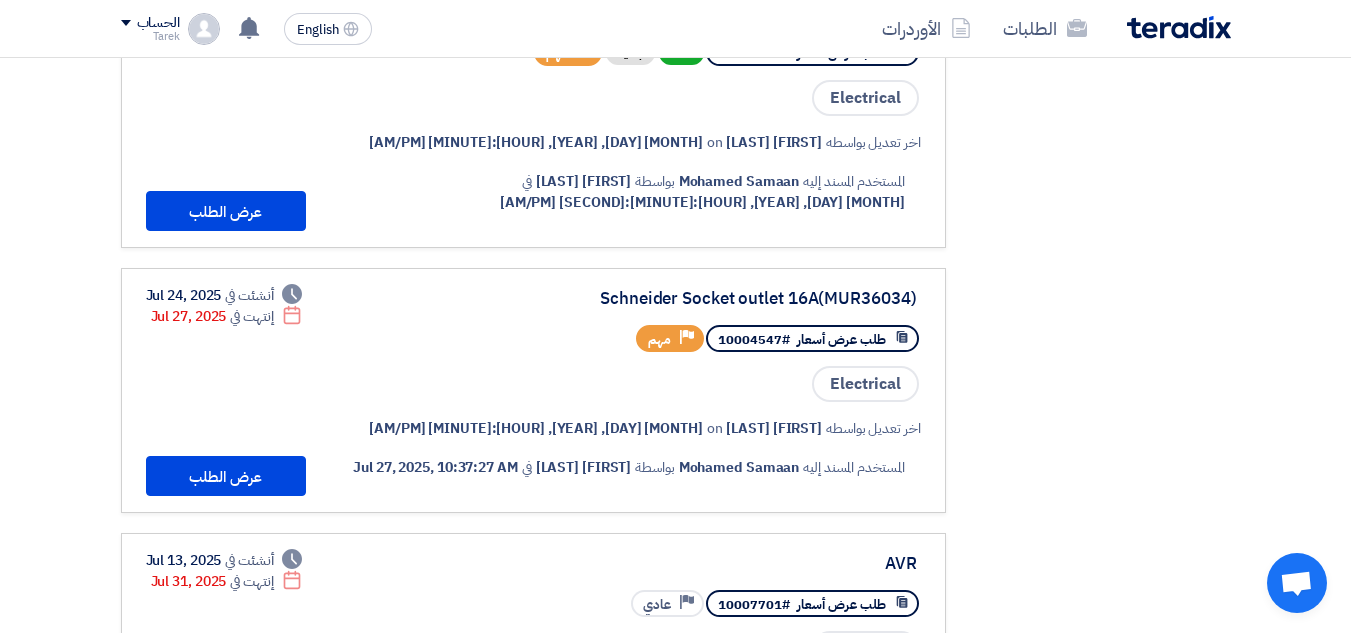 scroll, scrollTop: 800, scrollLeft: 0, axis: vertical 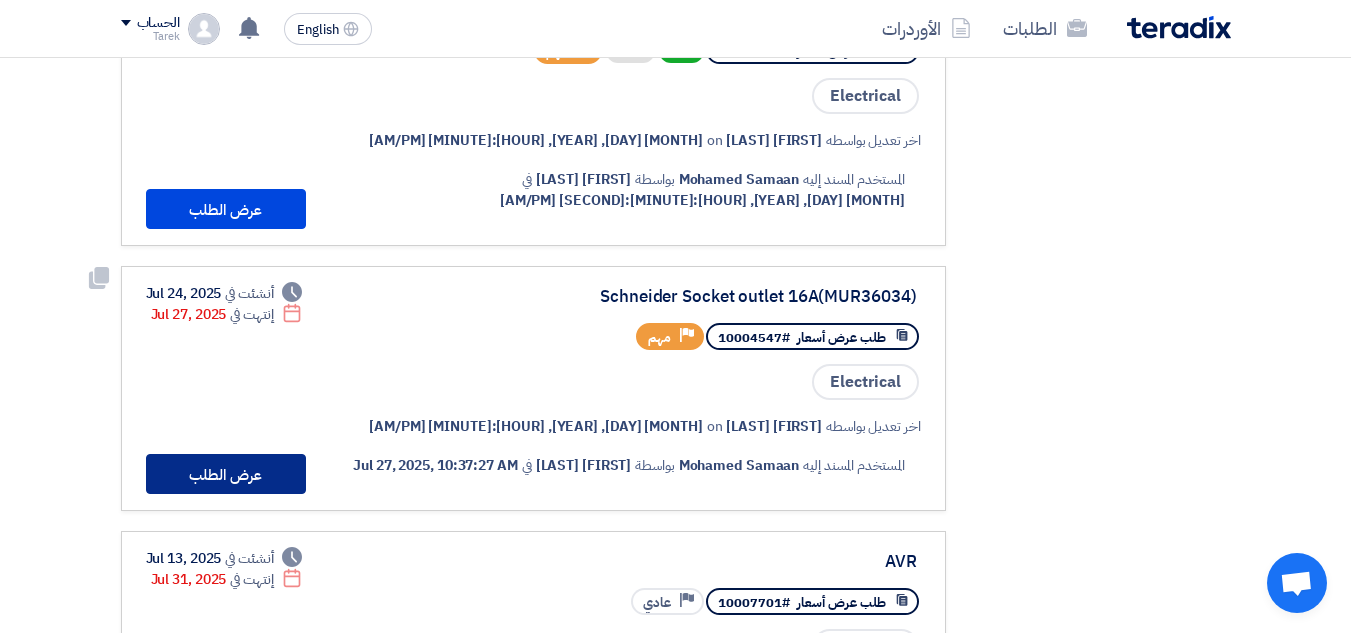 click on "عرض الطلب" 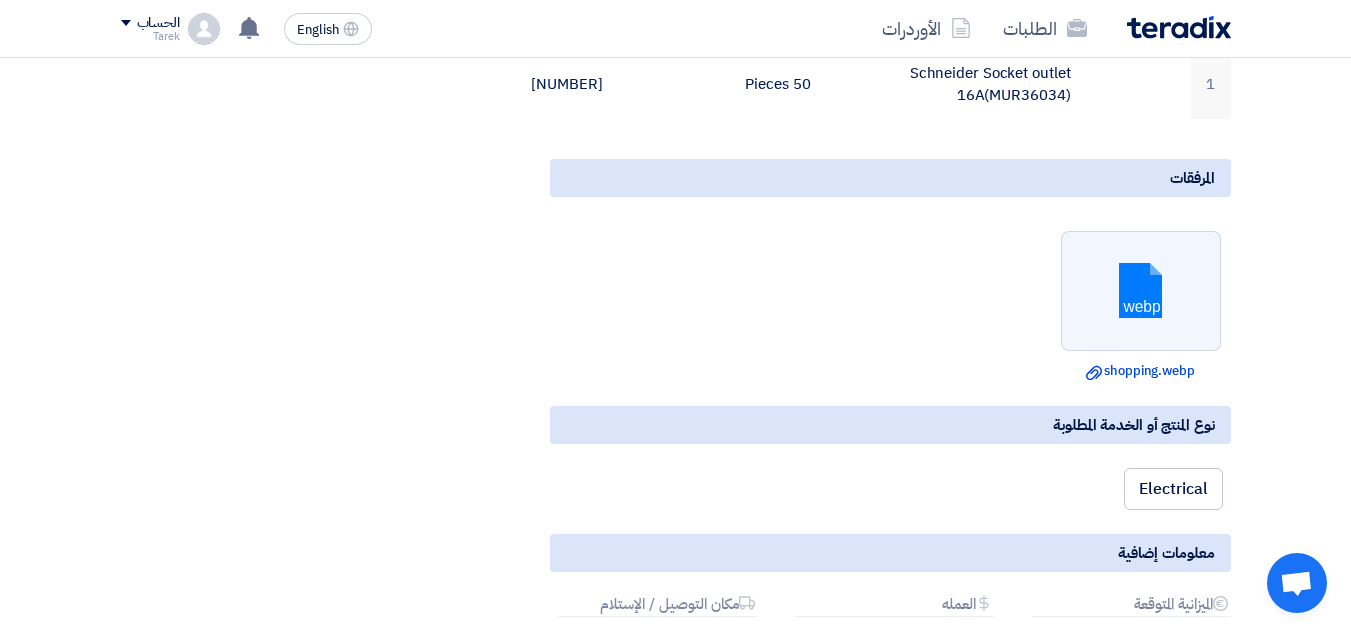 scroll, scrollTop: 380, scrollLeft: 0, axis: vertical 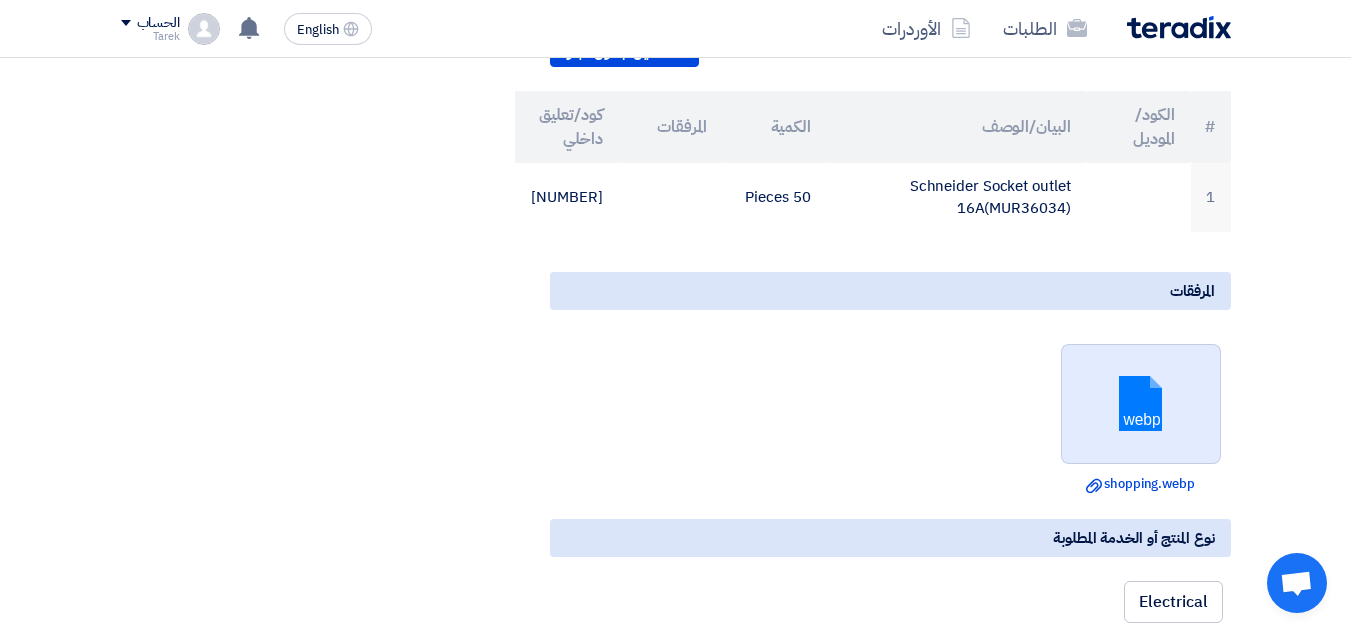 click 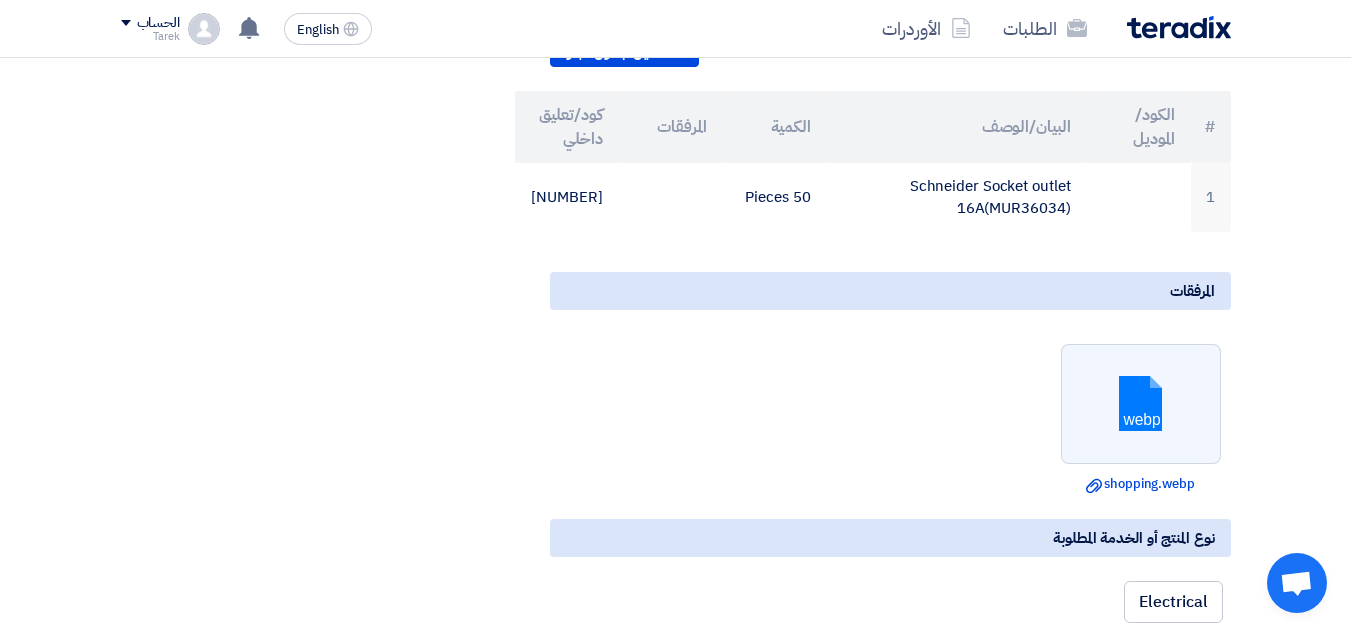 click on "Schneider Socket outlet 16A(MUR36034)
تحميل جدول البنود
#
الكود/الموديل
البيان/الوصف
الكمية
المرفقات
كود/تعليق داخلي
Budget" 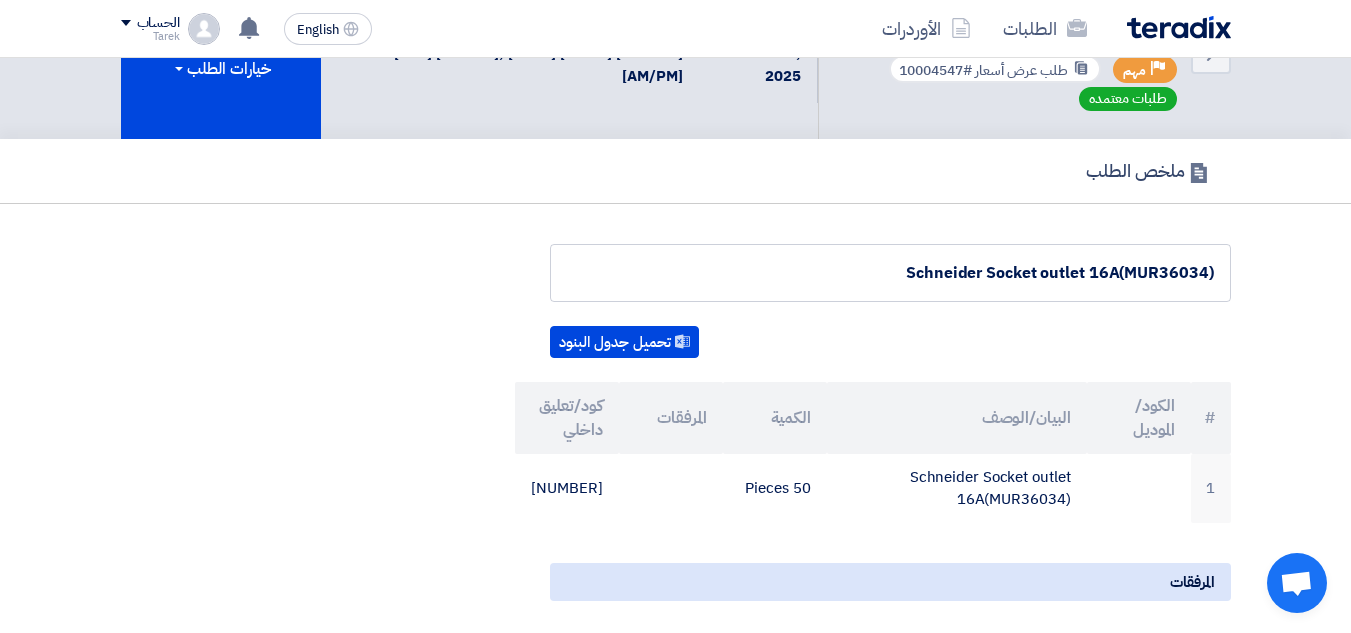 scroll, scrollTop: 0, scrollLeft: 0, axis: both 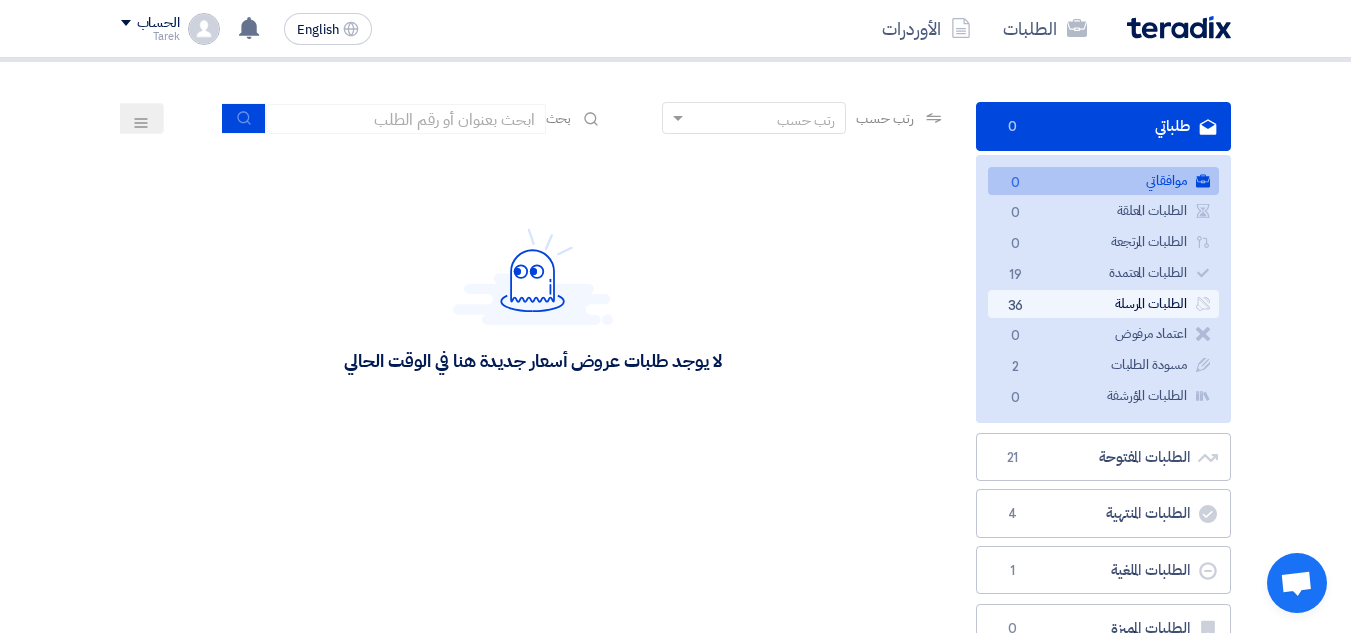 click on "[STATUS]
[STATUS]
[NUMBER]" 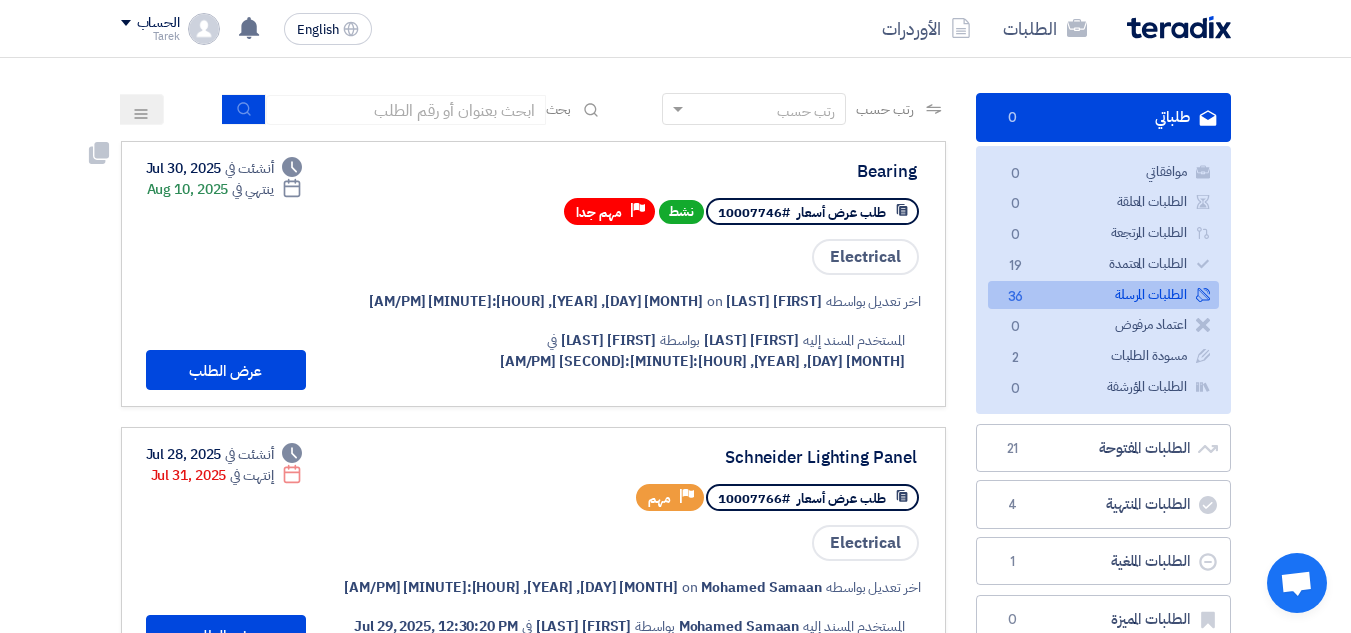 scroll, scrollTop: 300, scrollLeft: 0, axis: vertical 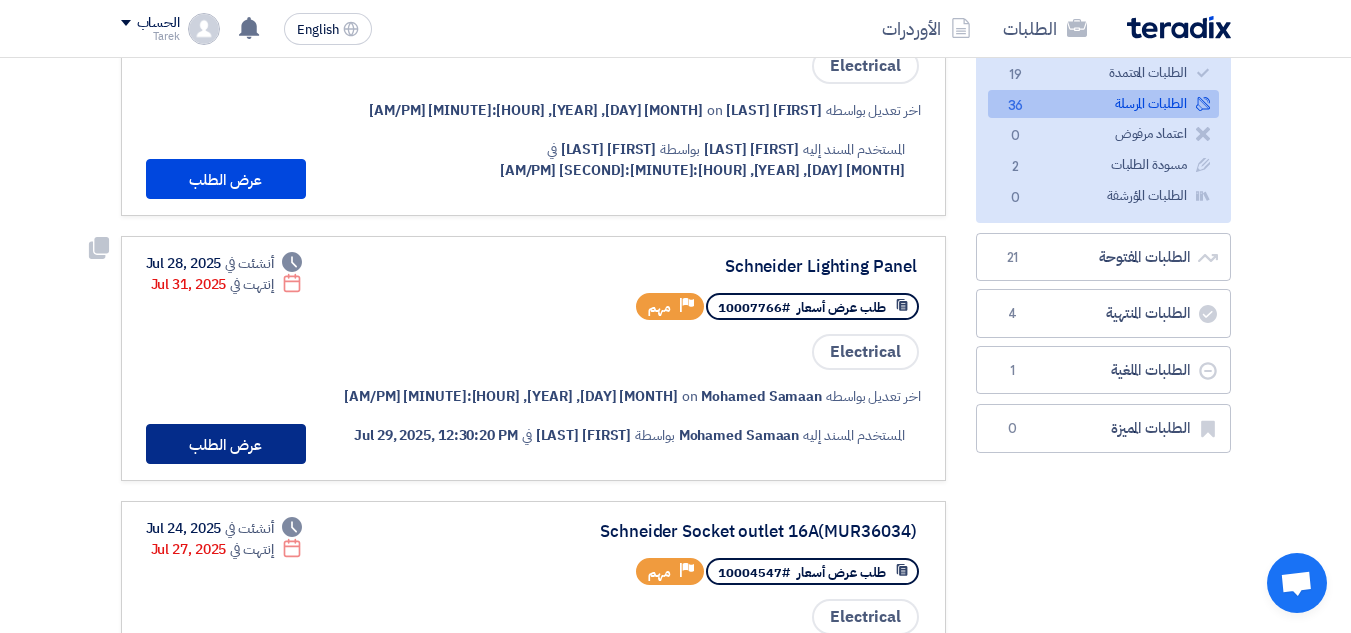 click on "عرض الطلب" 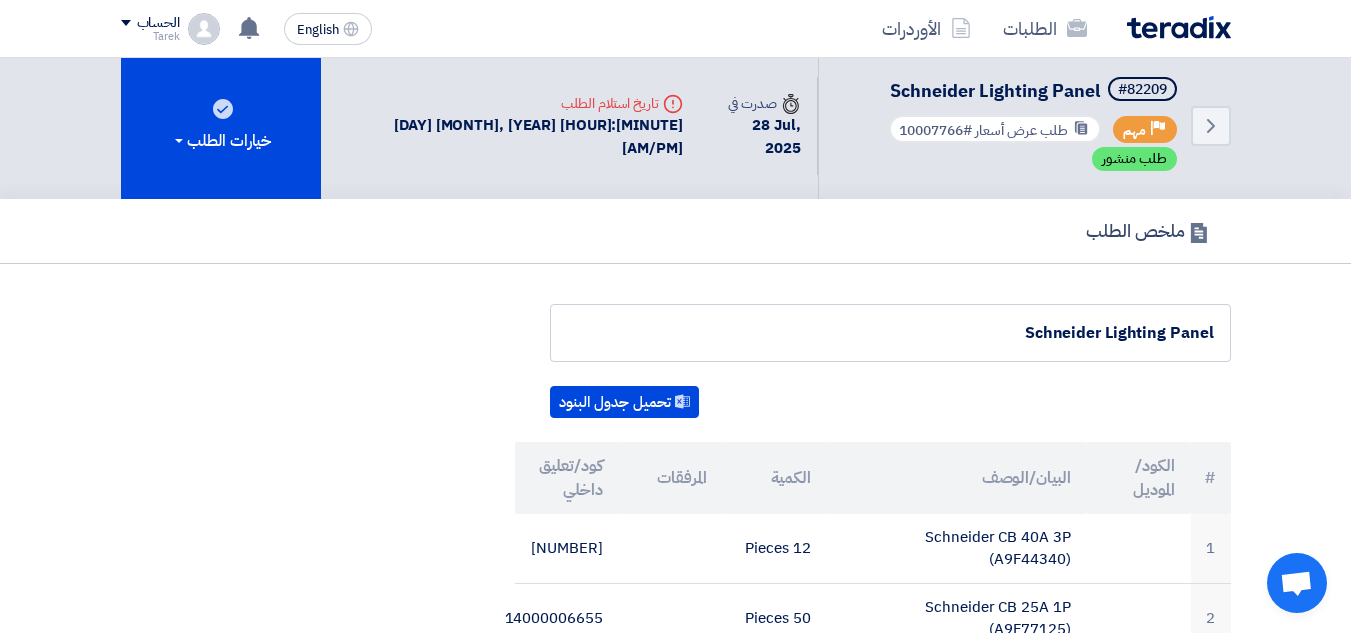 scroll, scrollTop: 0, scrollLeft: 0, axis: both 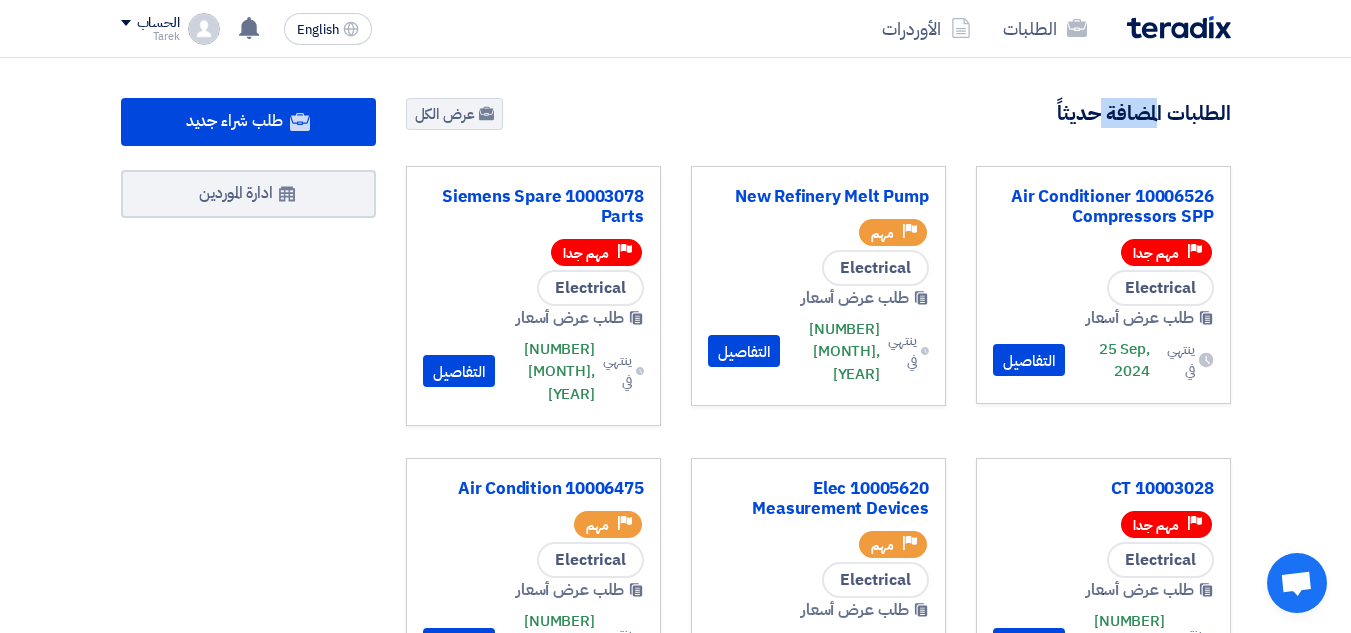 drag, startPoint x: 1104, startPoint y: 108, endPoint x: 1158, endPoint y: 109, distance: 54.00926 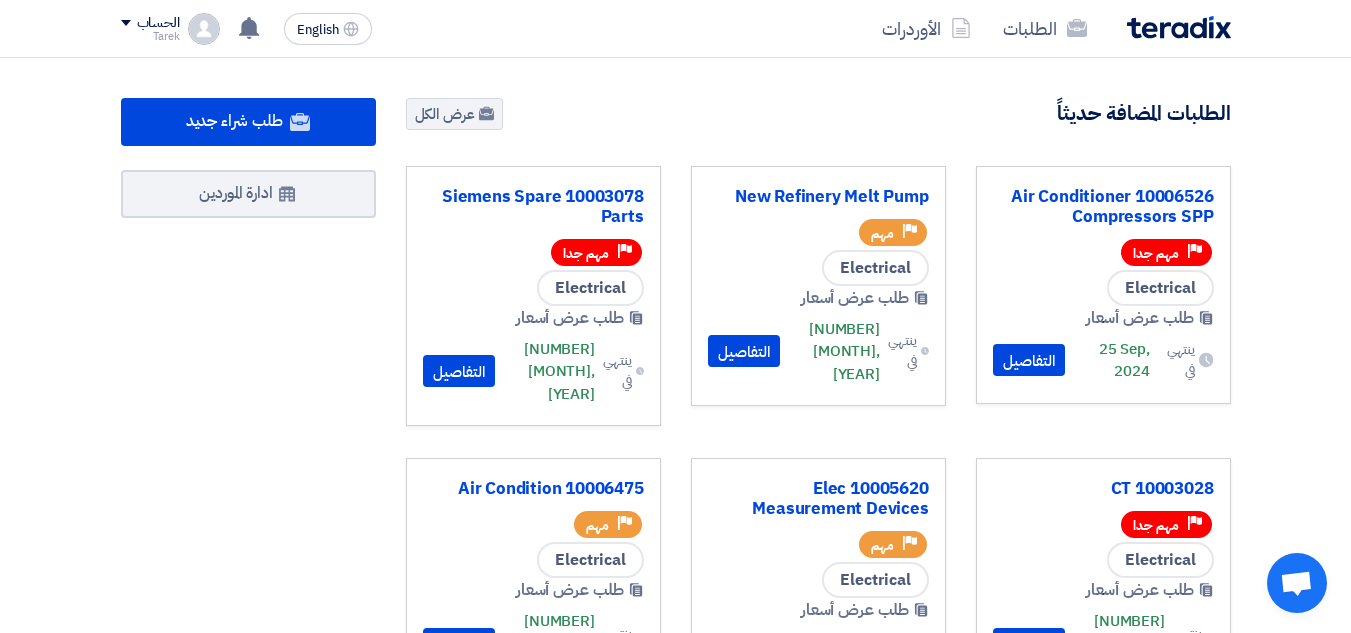click on "الطلبات المضافة حديثاً" 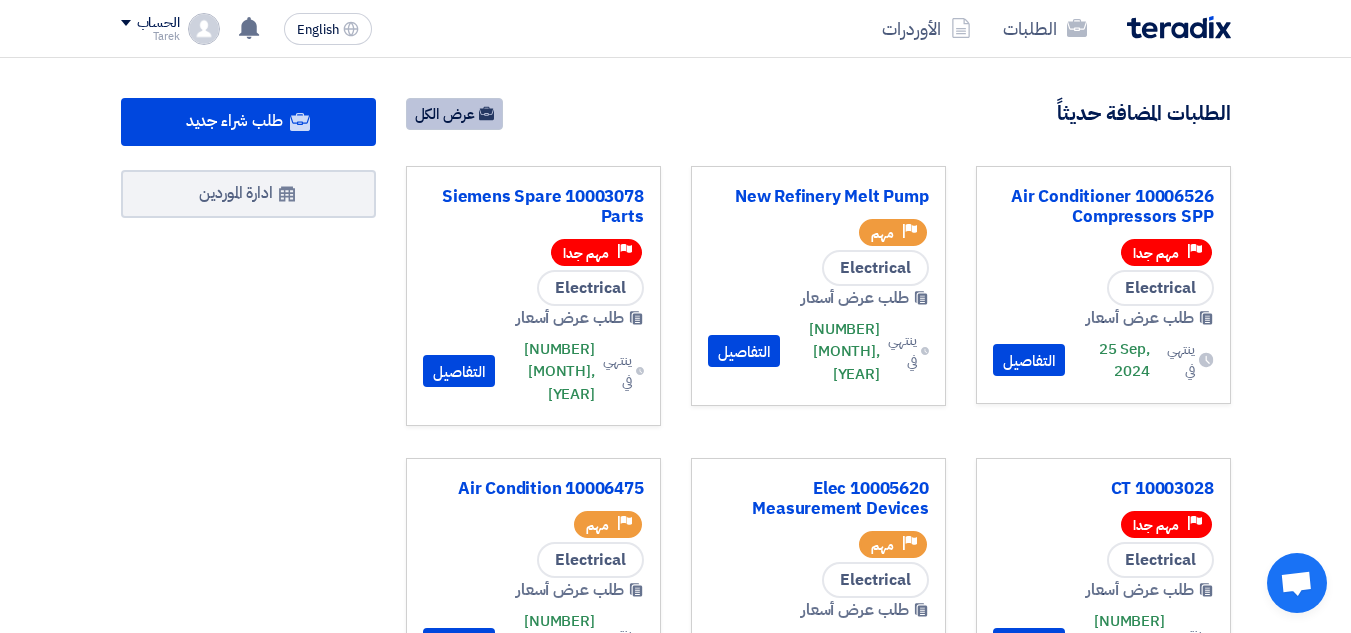 click on "عرض الكل" 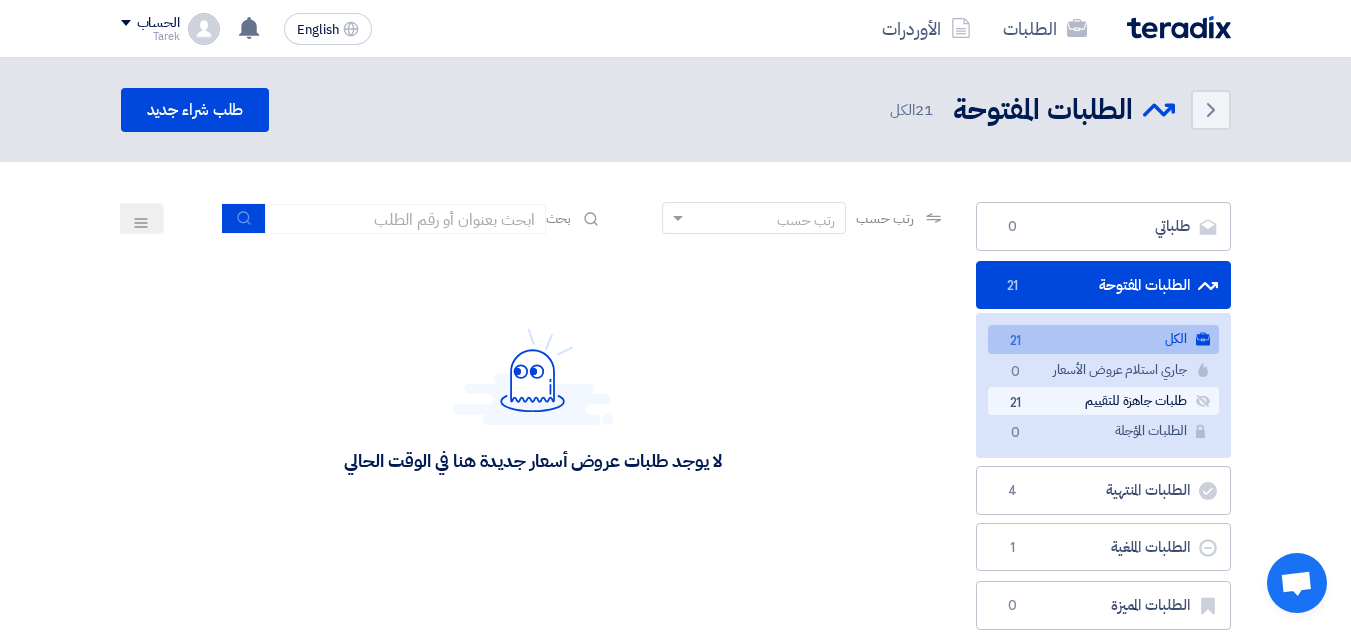 click on "[STATUS]
[STATUS]
[NUMBER]" 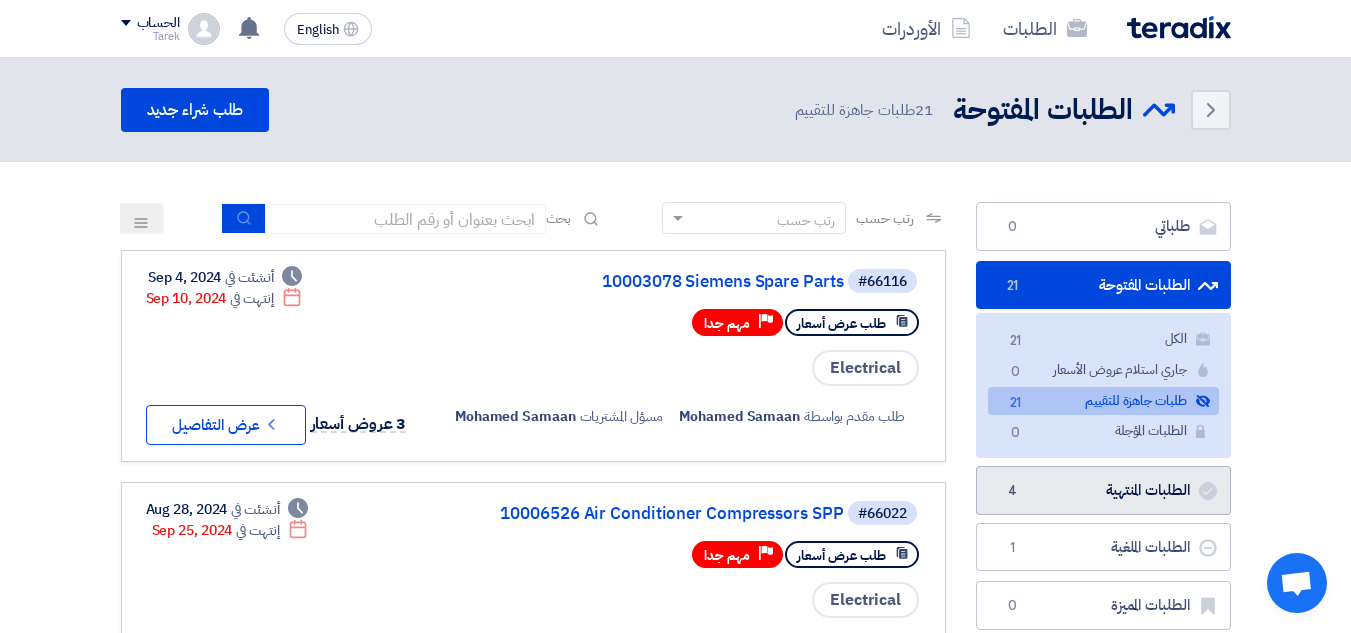 click on "الطلبات المنتهية
الطلبات المنتهية
4" 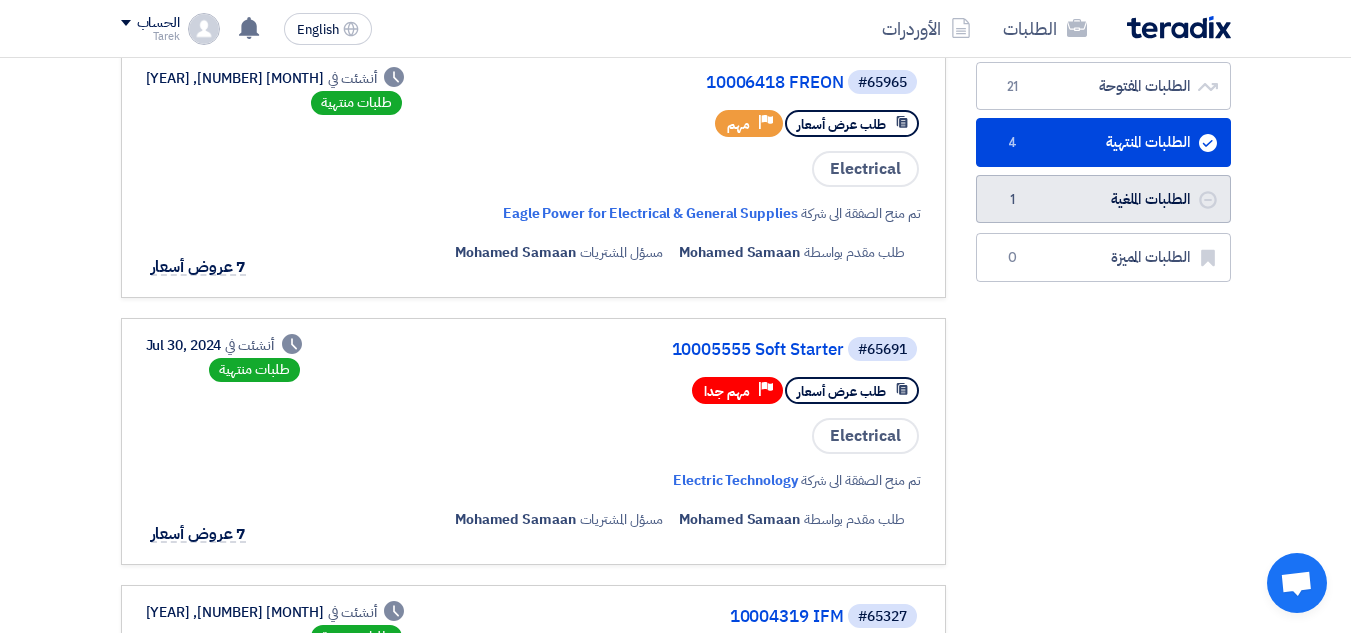 scroll, scrollTop: 200, scrollLeft: 0, axis: vertical 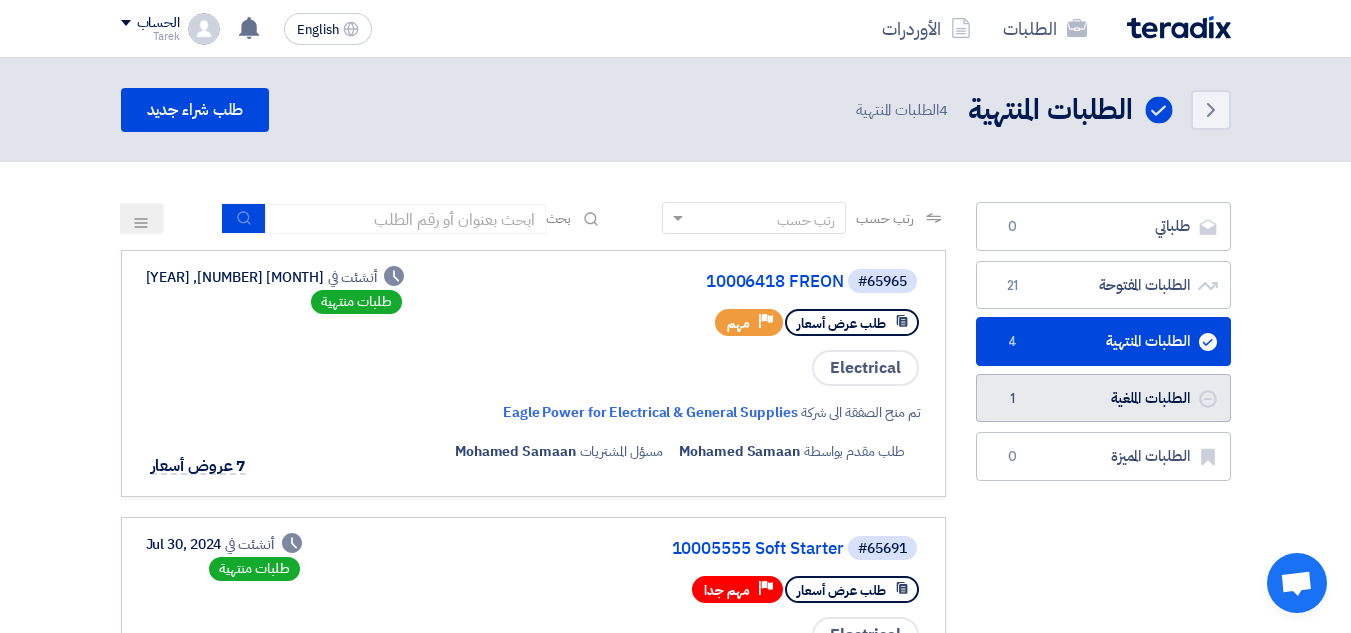 click on "الطلبات الملغية
الطلبات الملغية
1" 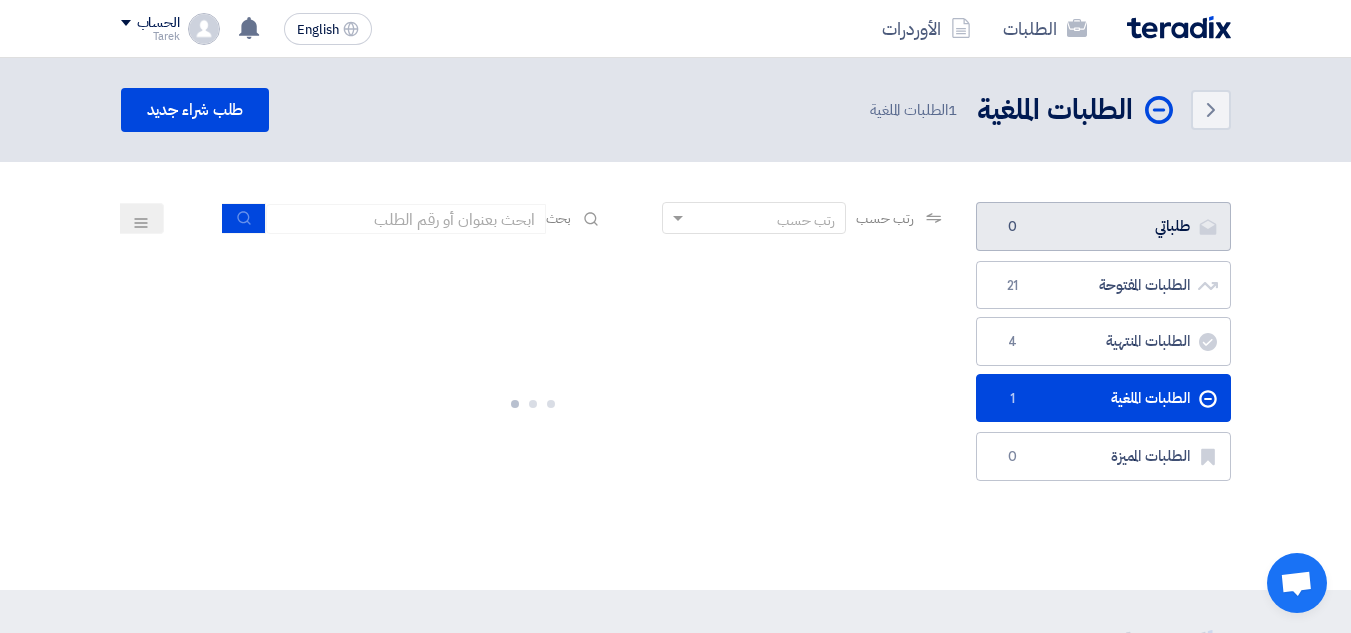 click on "[STATUS]
[STATUS]
[NUMBER]" 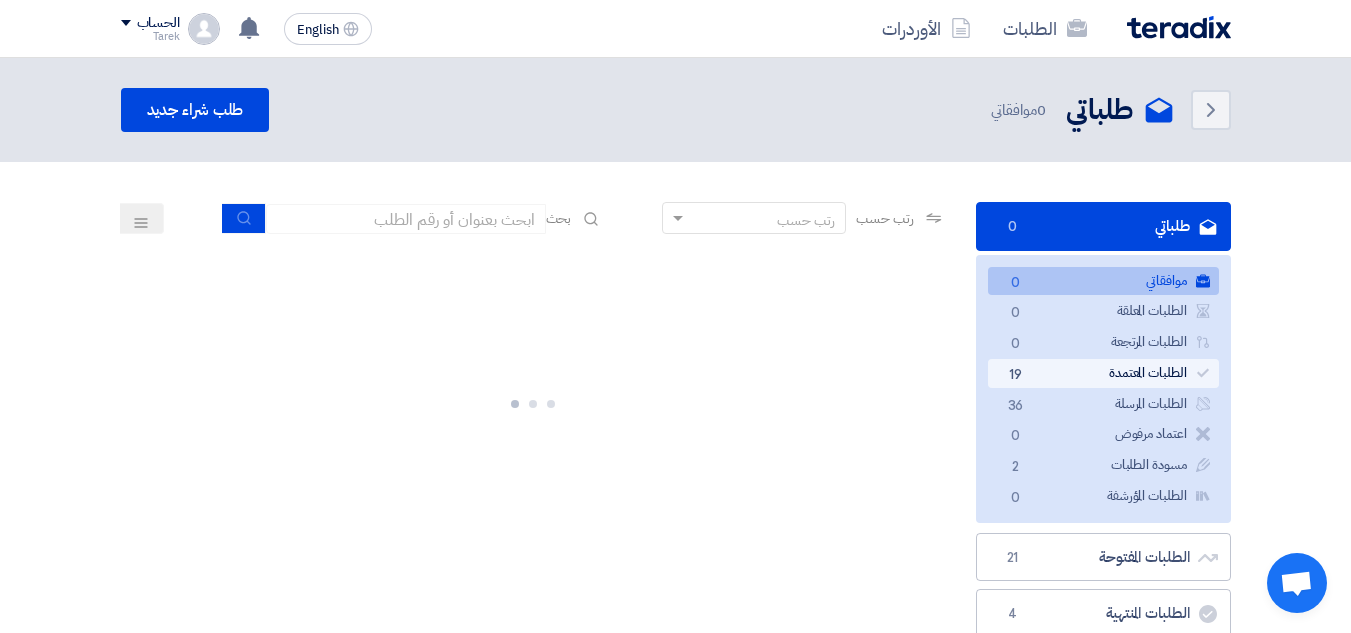 click on "الطلبات المعتمدة
الطلبات المعتمدة
19" 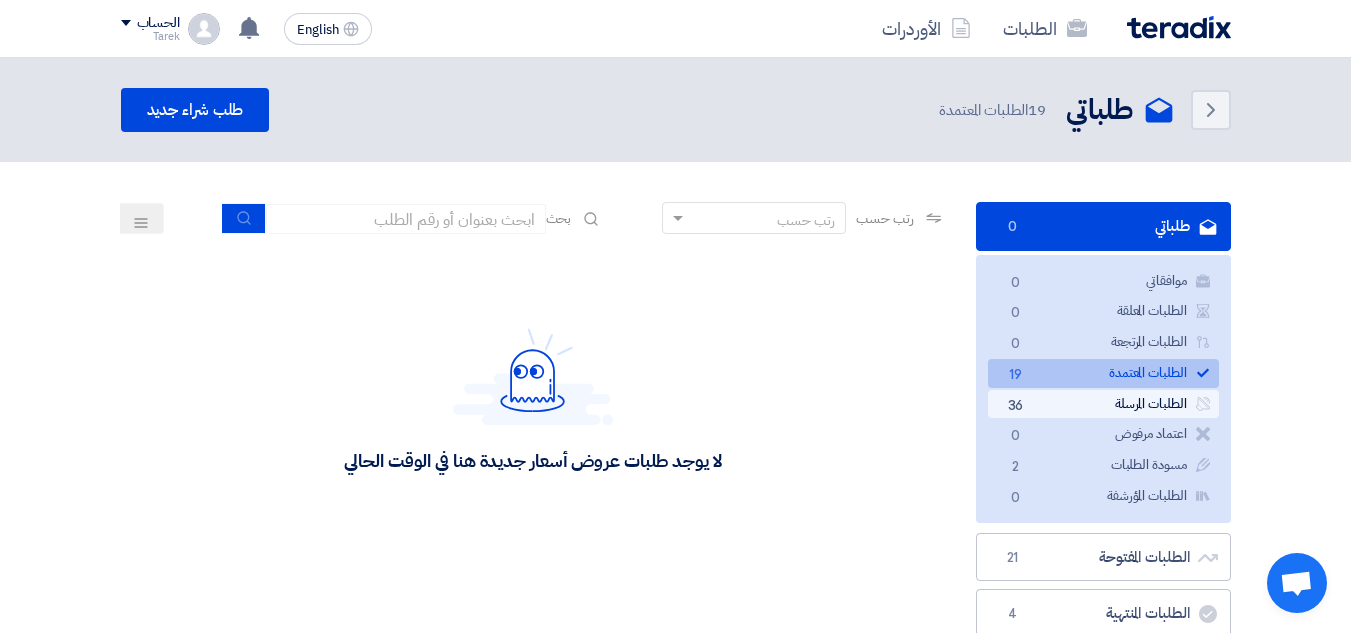 click on "[STATUS]
[STATUS]
[NUMBER]" 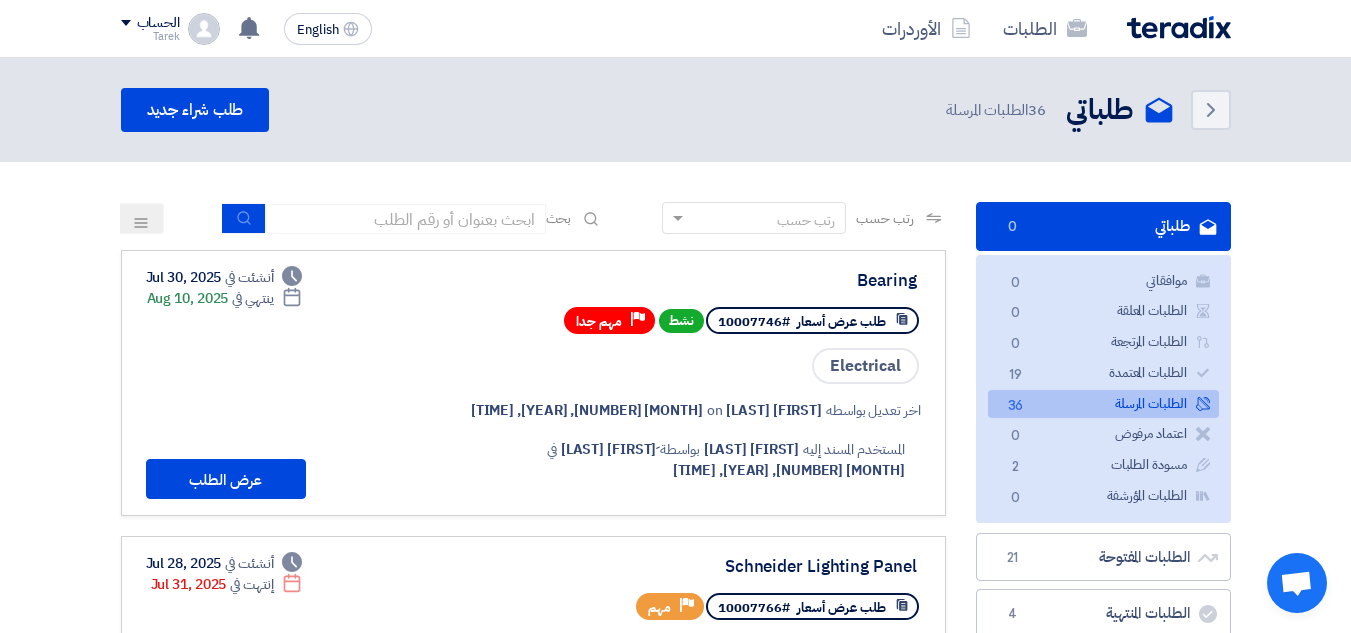 click on "[STATUS]
[STATUS]
[NUMBER]" 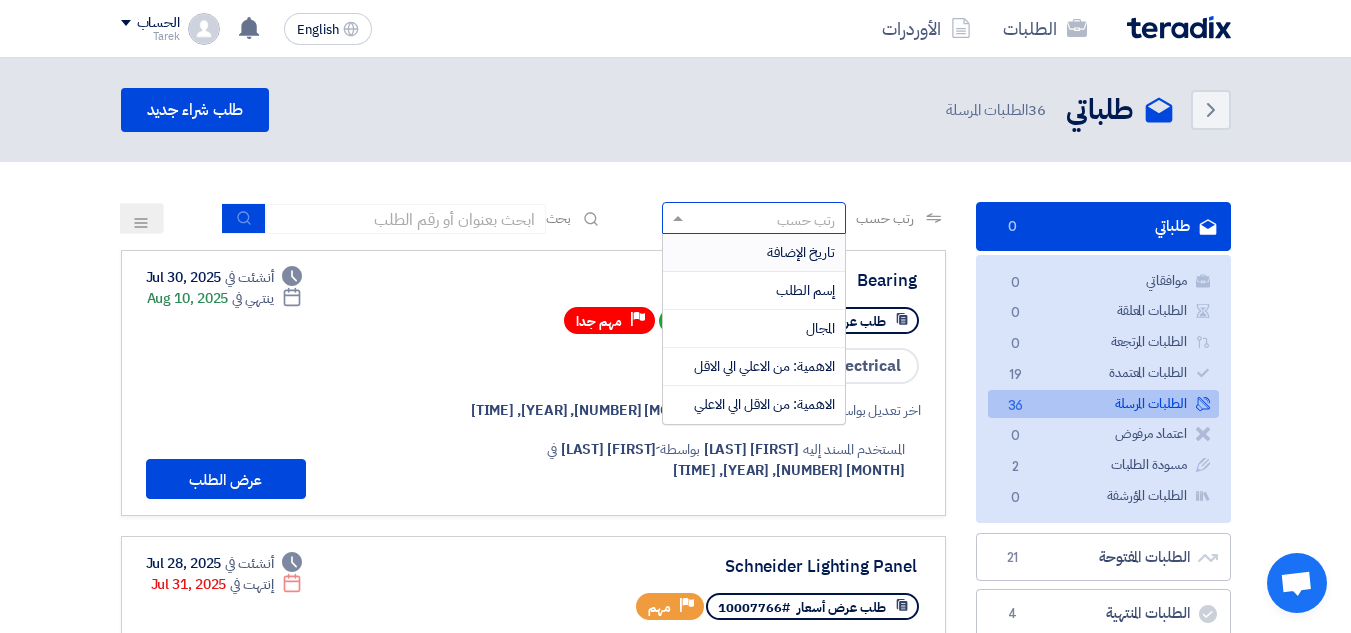 click on "تاريخ الإضافة" at bounding box center (801, 252) 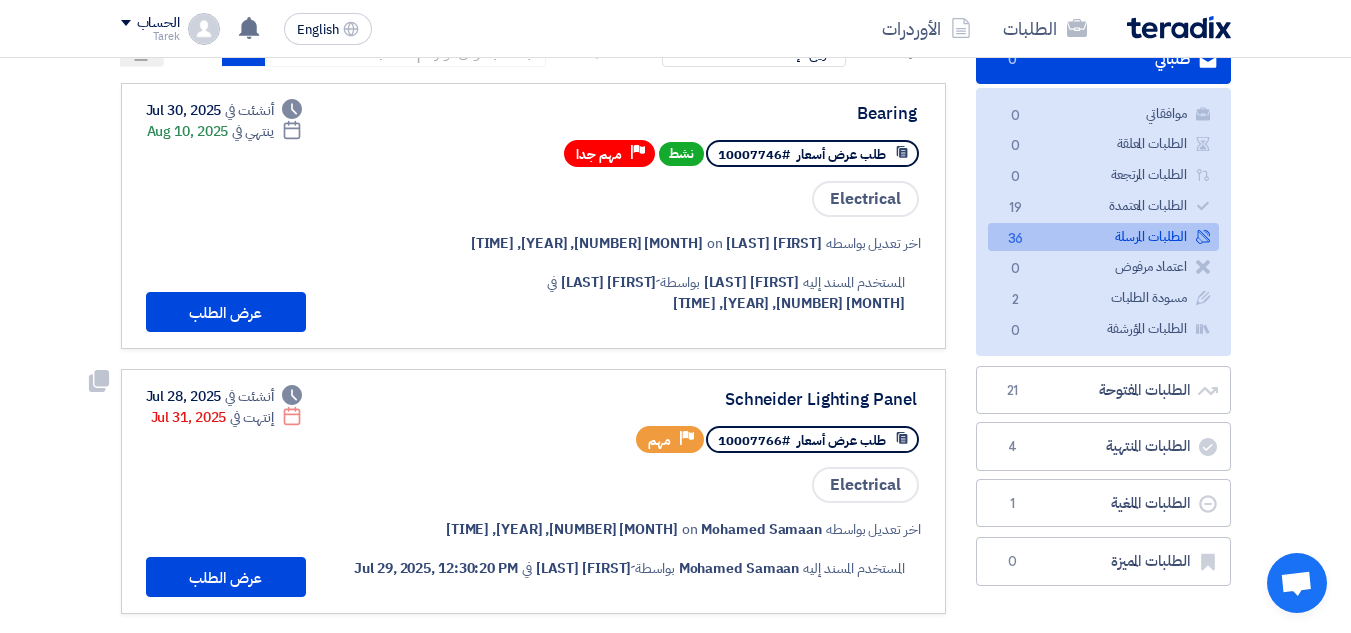 scroll, scrollTop: 200, scrollLeft: 0, axis: vertical 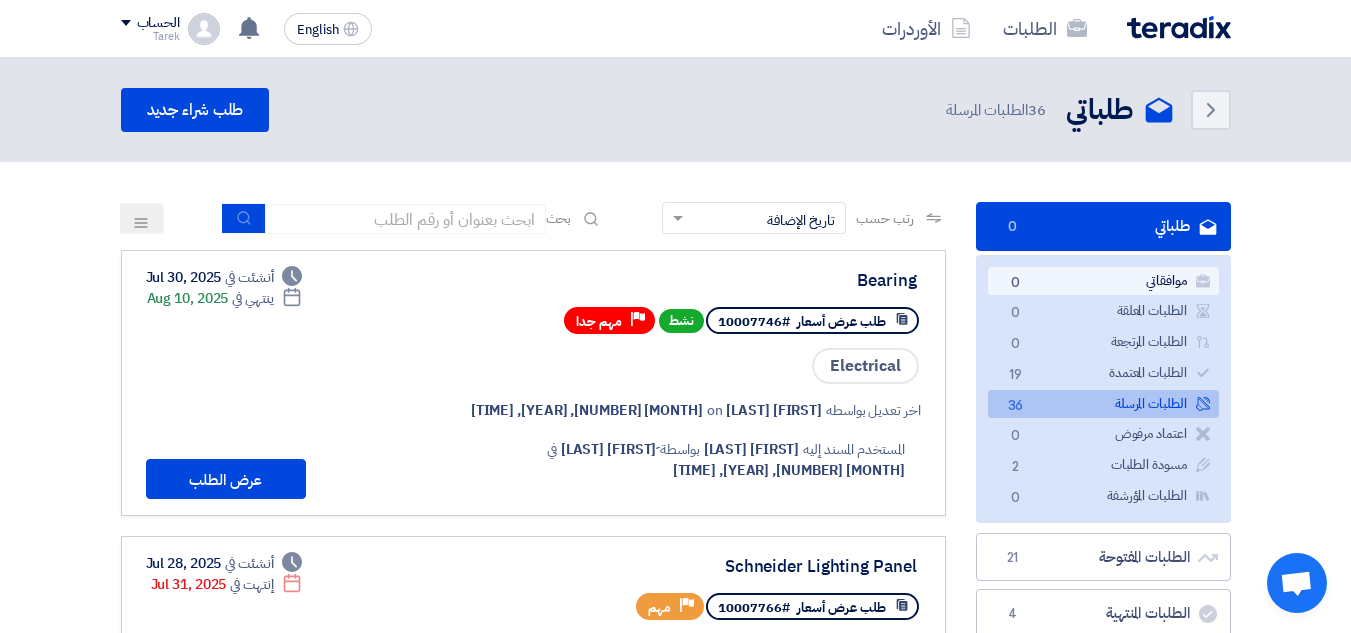 click on "[STATUS]
[STATUS]
[NUMBER]" 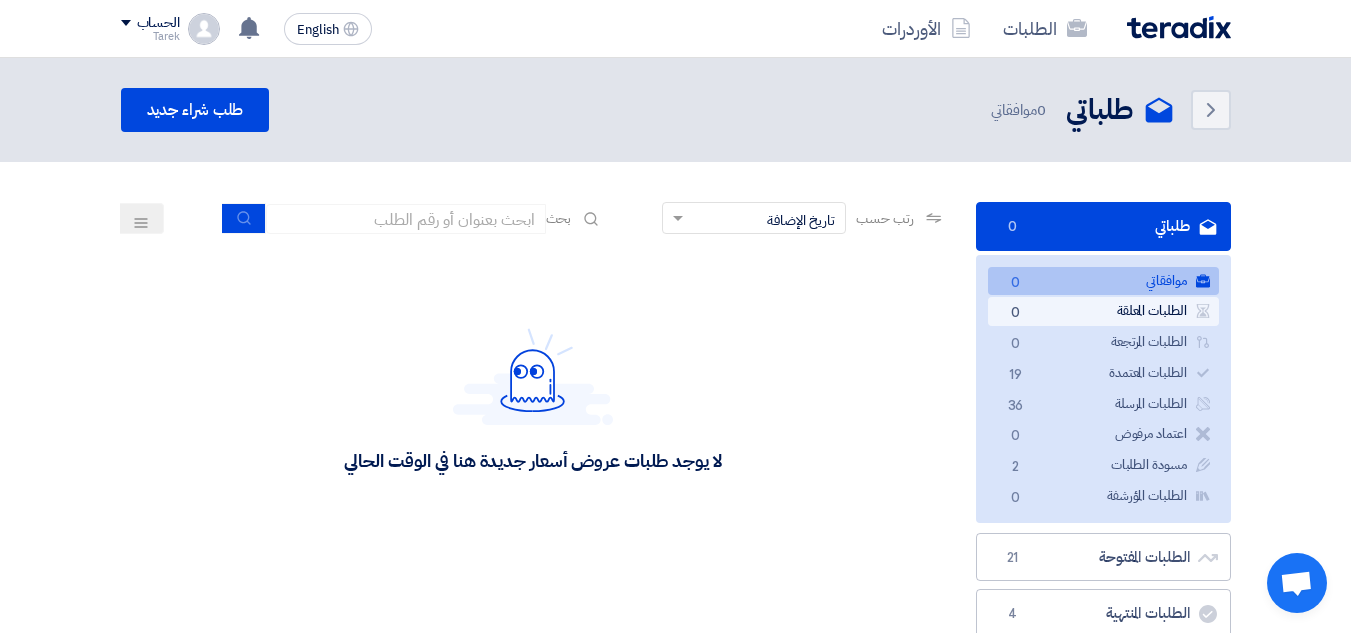 click on "الطلبات المعلقة
الطلبات المعلقة
0" 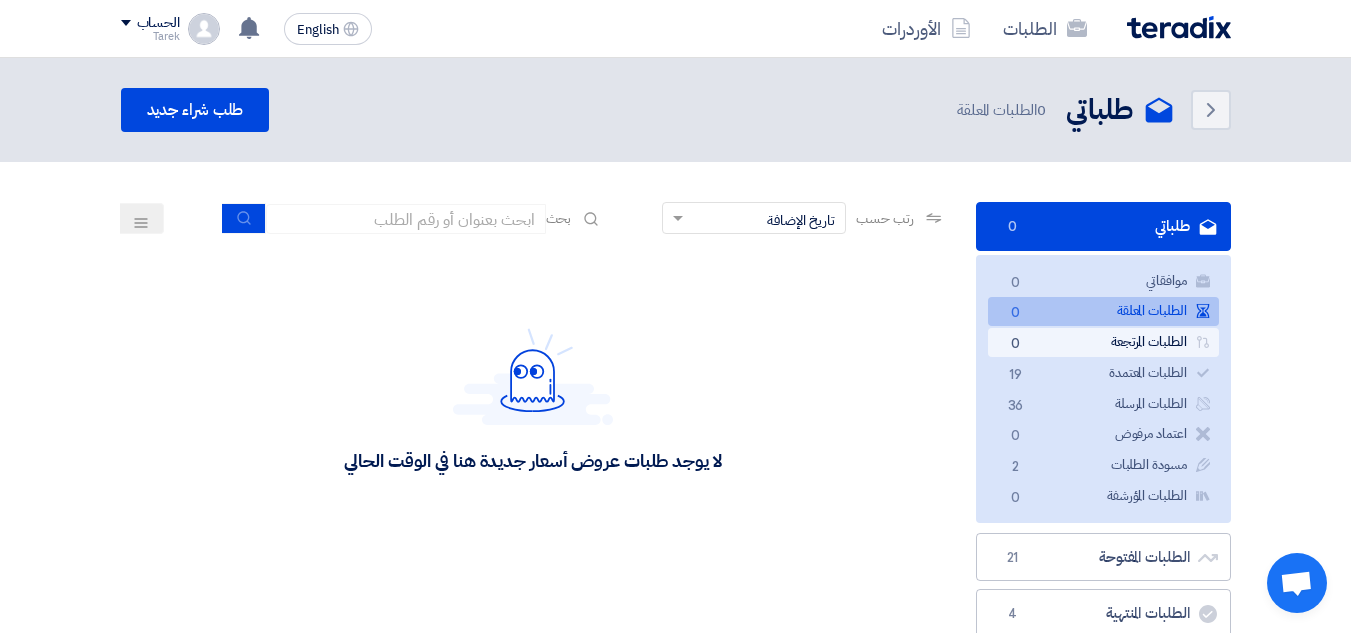 click on "الطلبات المرتجعة
الطلبات المرتجعة
0" 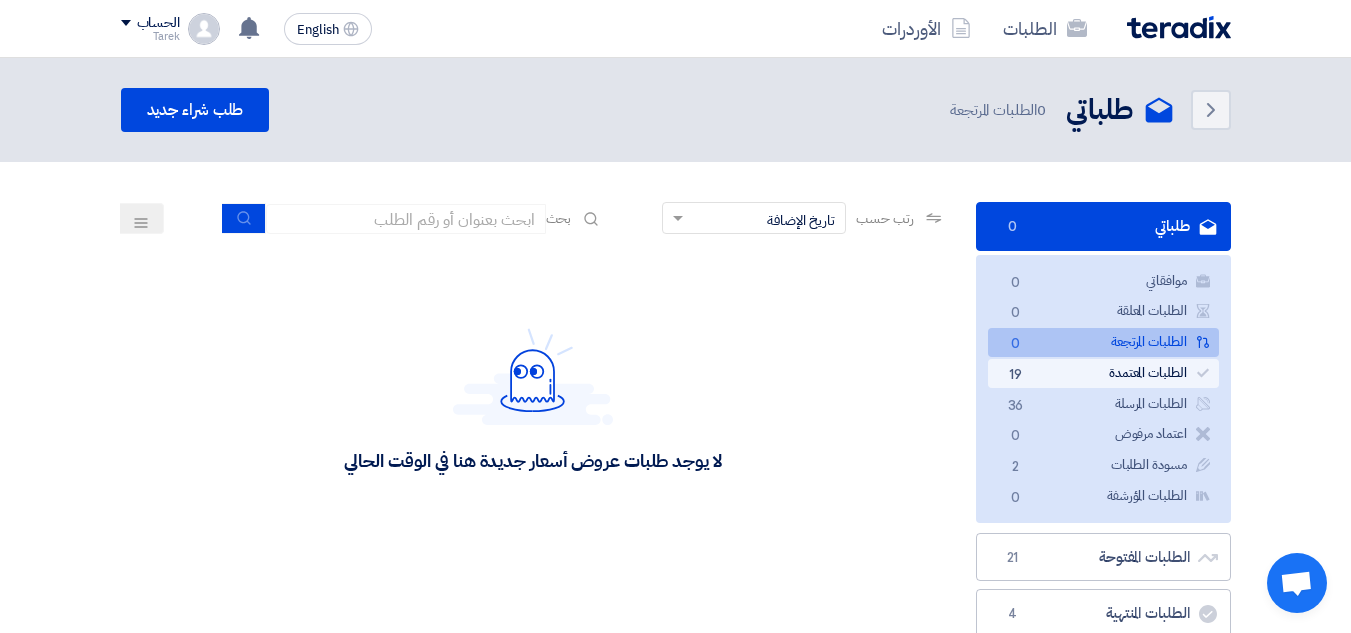 click on "الطلبات المعتمدة
الطلبات المعتمدة
19" 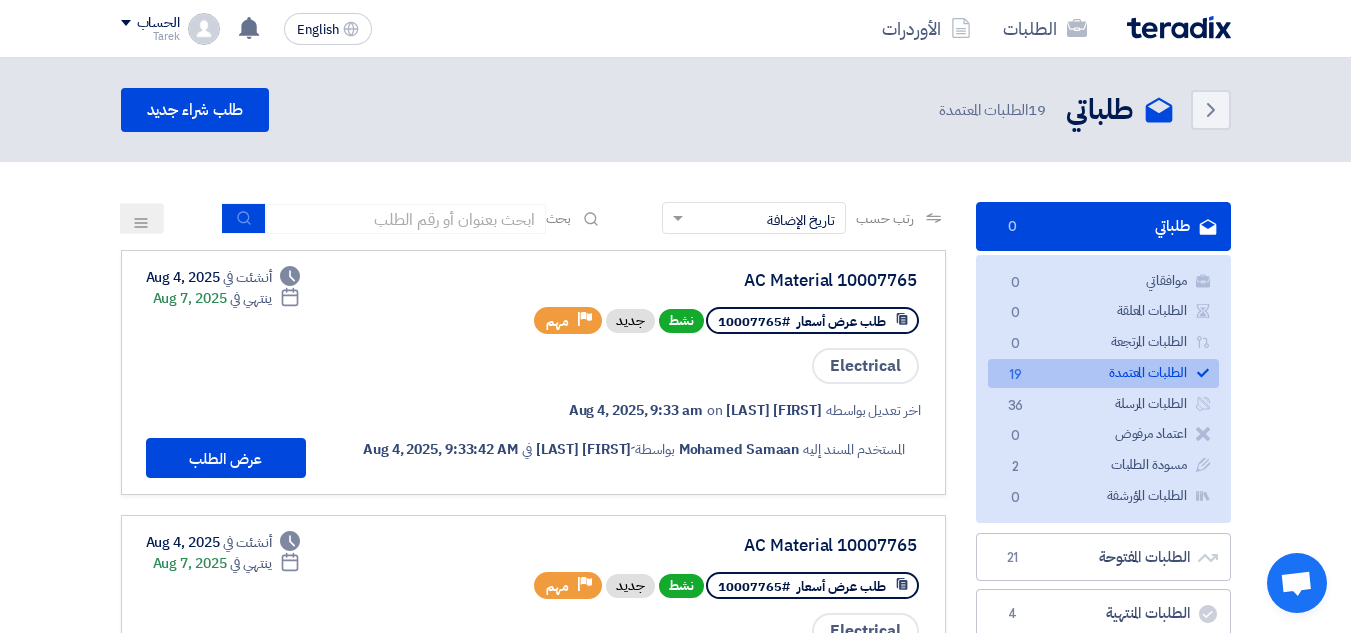click on "رتب حسب
×
تاريخ الإضافة" 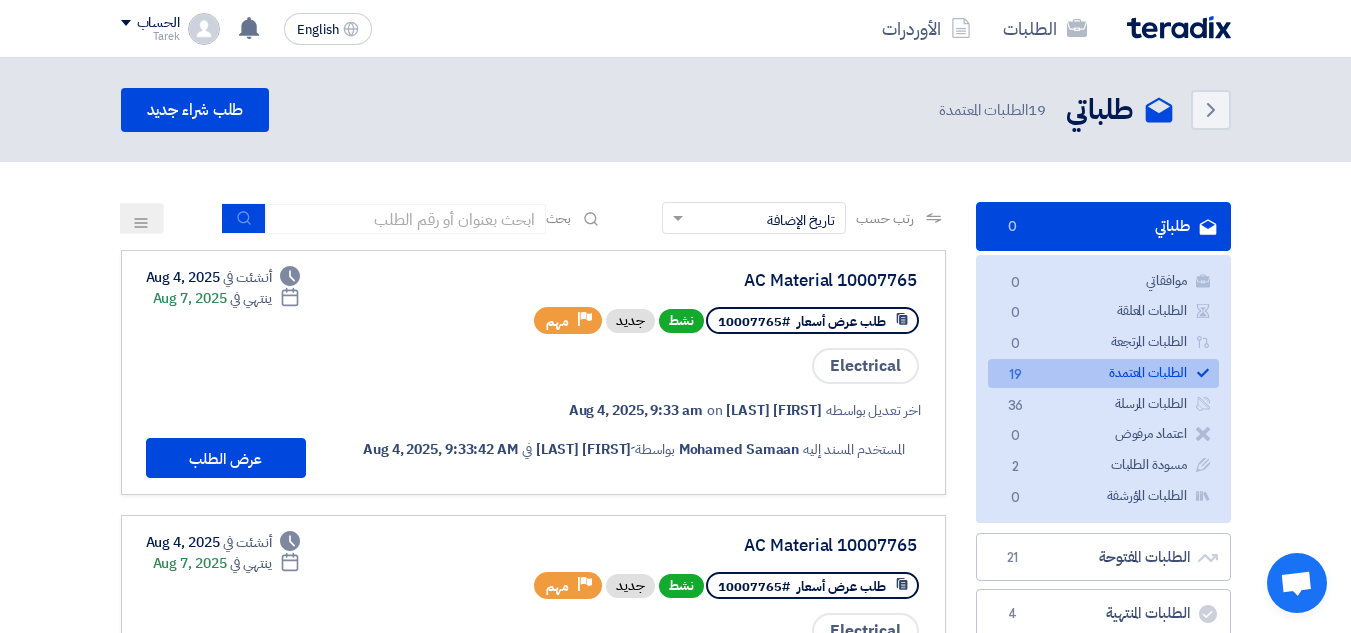 click on "رتب حسب
×
تاريخ الإضافة" 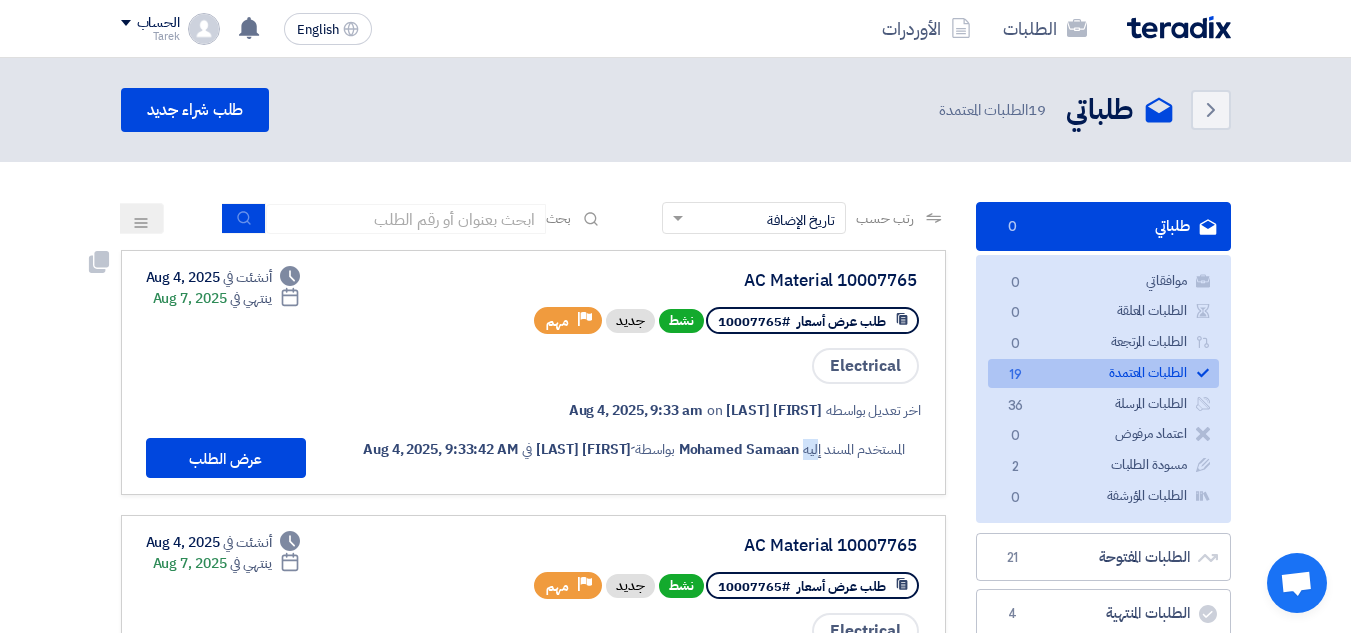 click on "[USER_TYPE]
[FIRST] [LAST]
بواسطة
ِ[FIRST] [LAST]
في
[MONTH] [NUMBER], [YEAR], [TIME]" 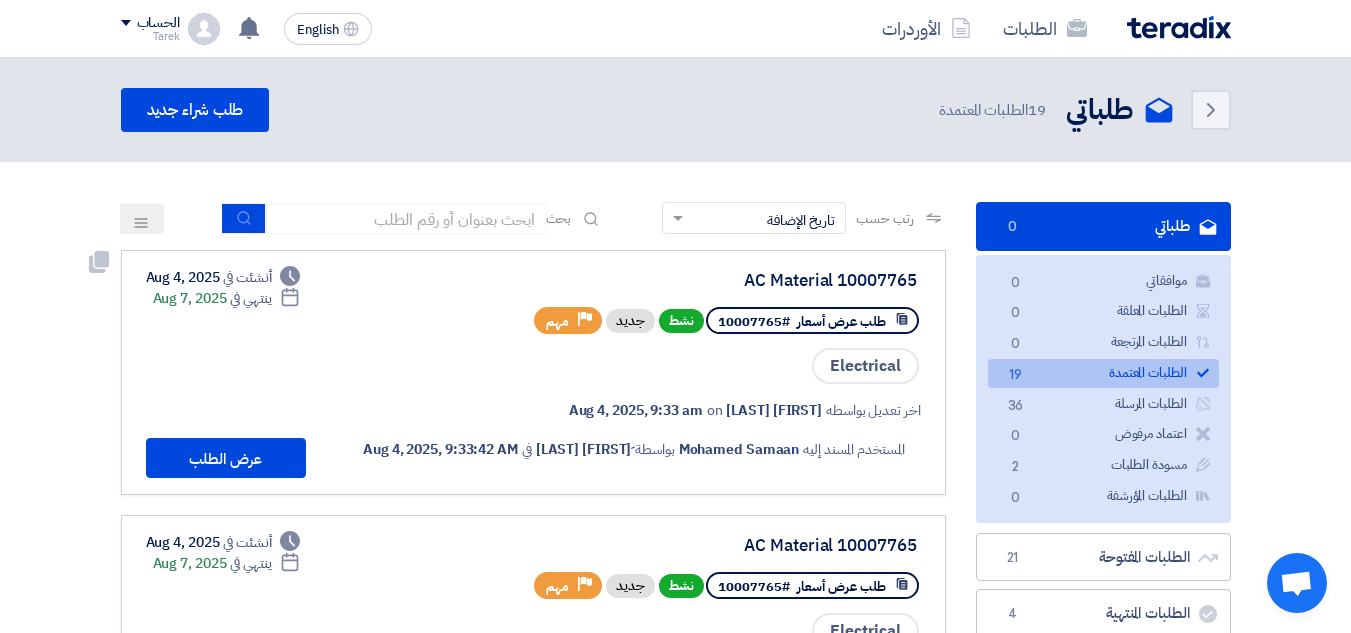click on "المستخدم المسند إليه" 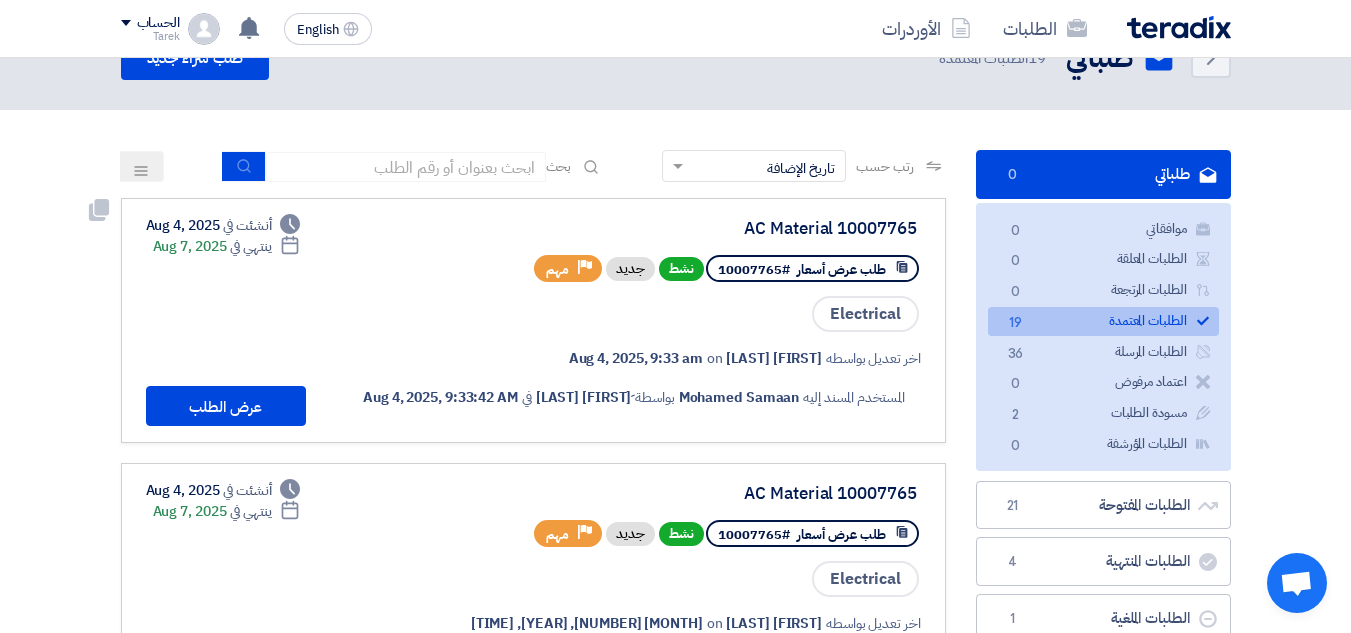 scroll, scrollTop: 100, scrollLeft: 0, axis: vertical 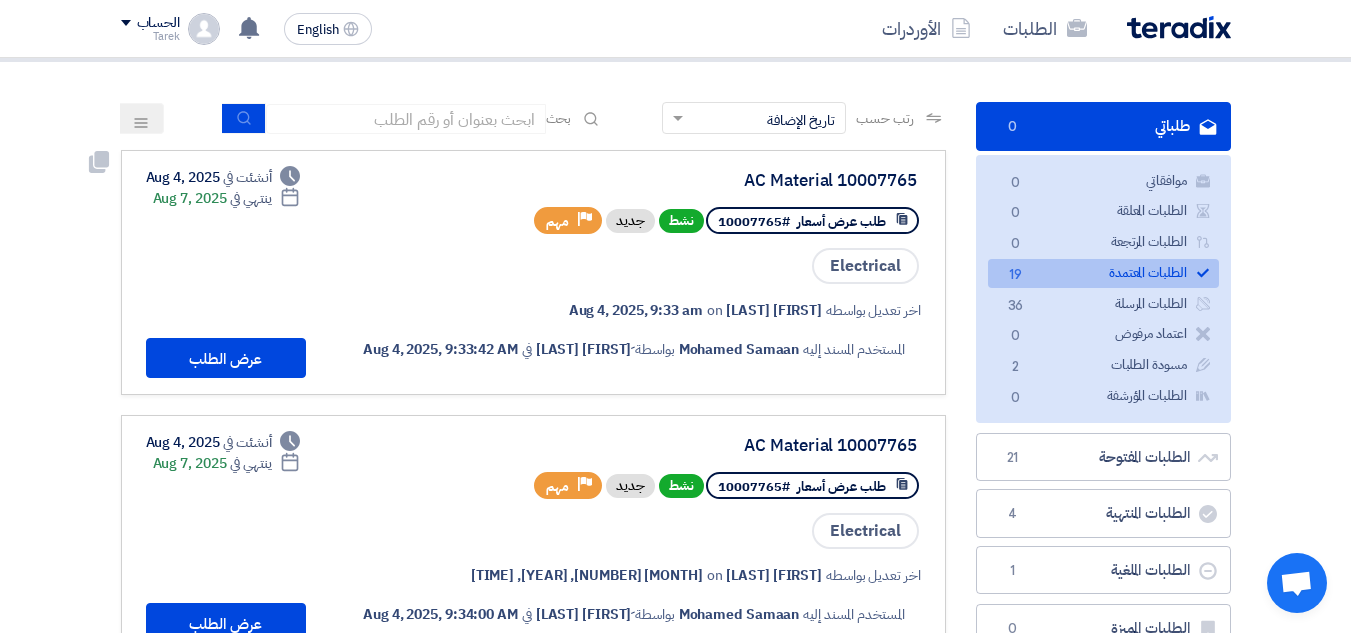 drag, startPoint x: 403, startPoint y: 347, endPoint x: 754, endPoint y: 341, distance: 351.05127 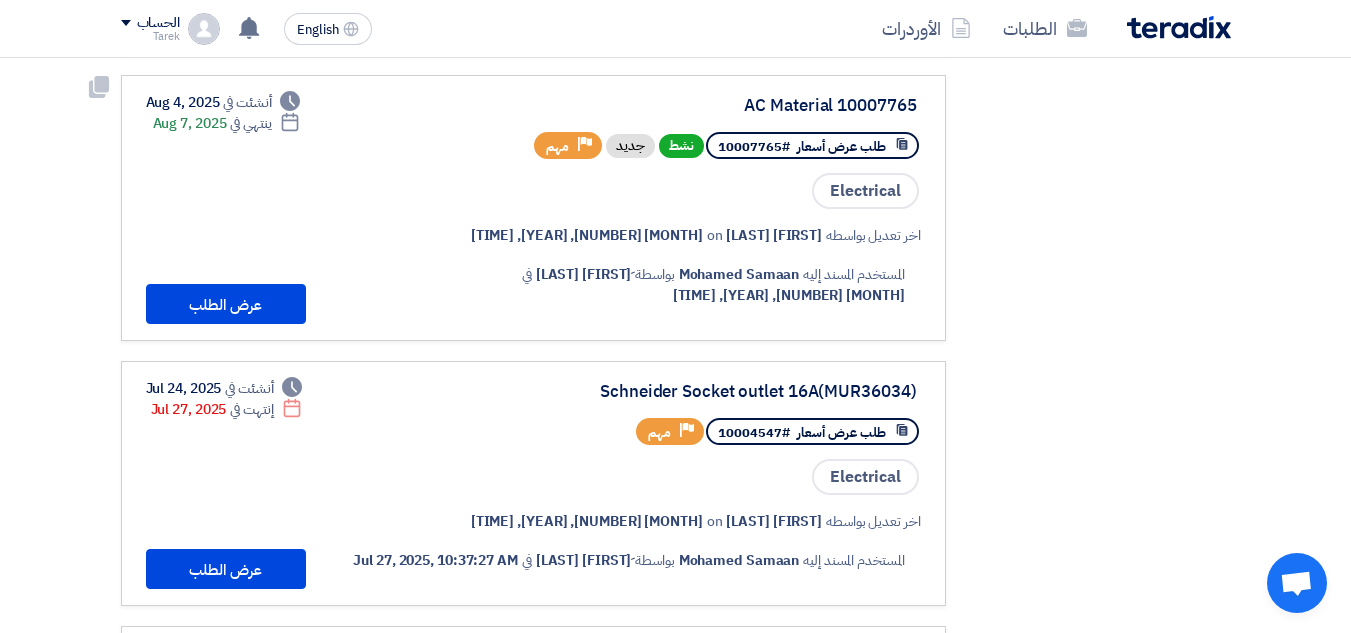scroll, scrollTop: 800, scrollLeft: 0, axis: vertical 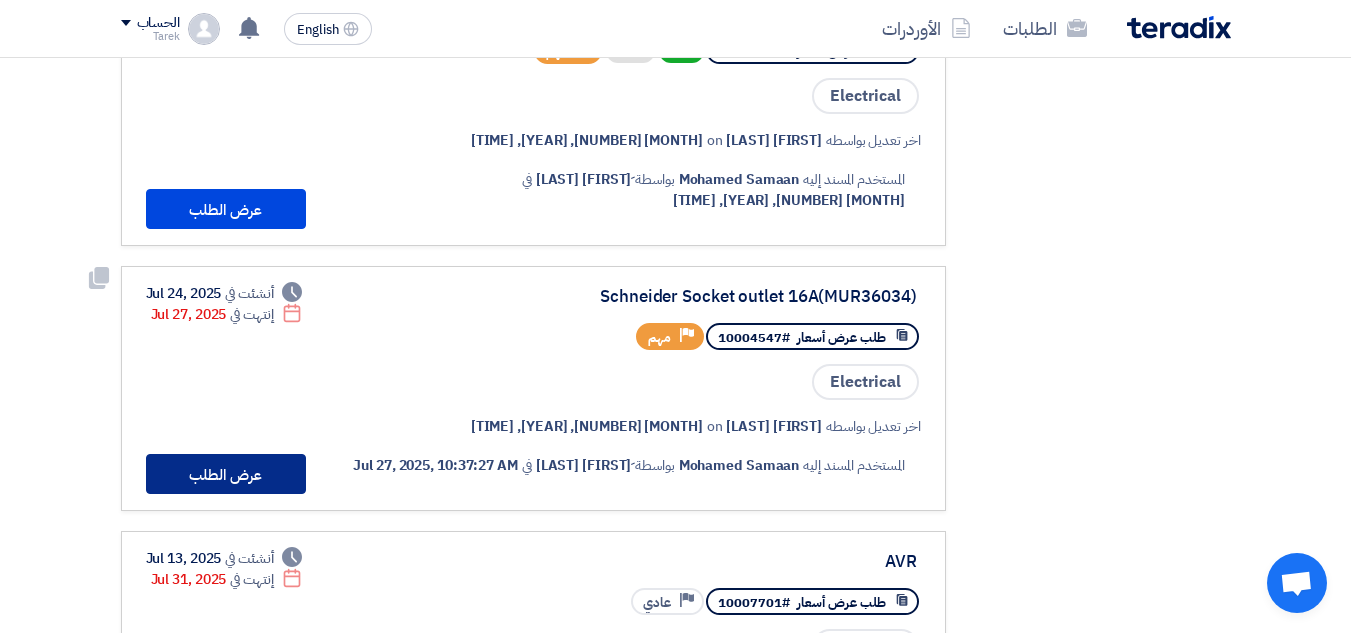 click on "عرض الطلب" 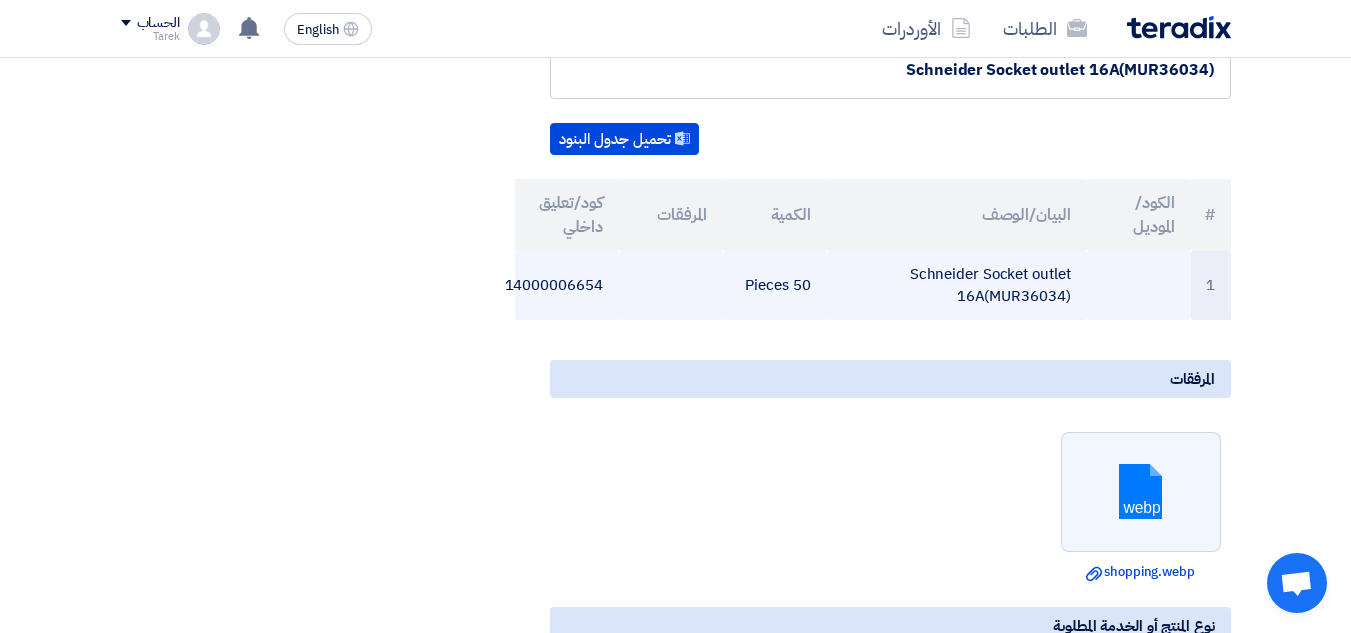 scroll, scrollTop: 300, scrollLeft: 0, axis: vertical 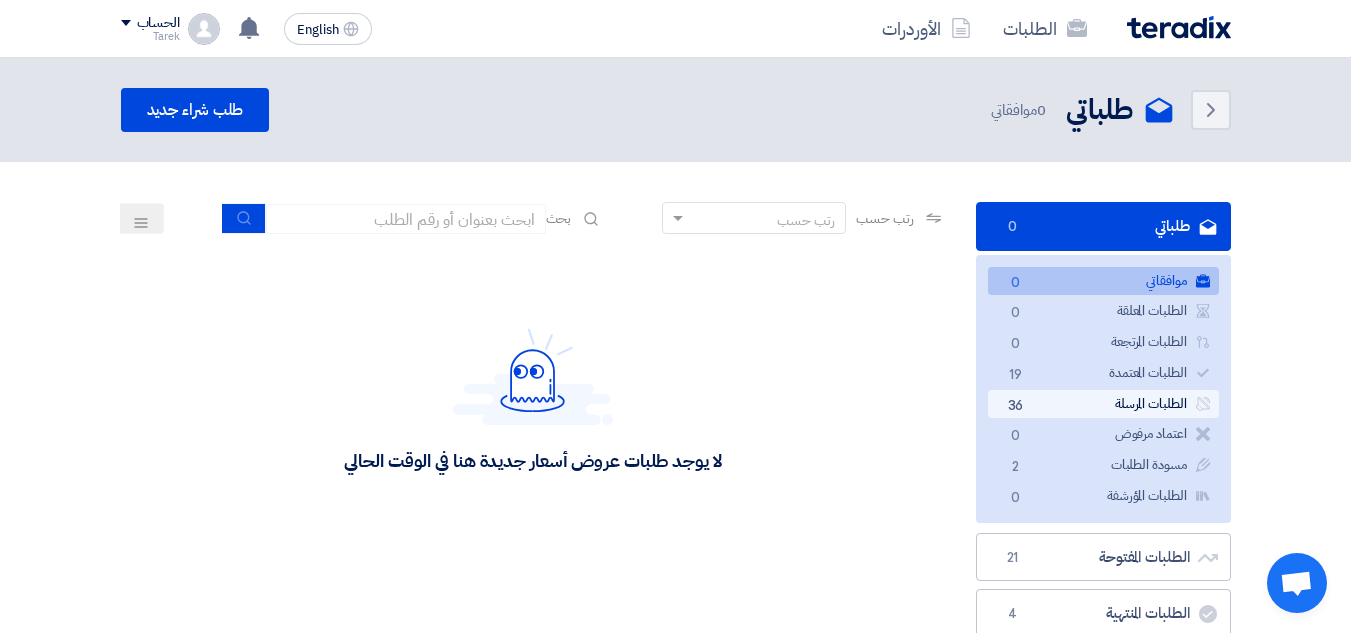 click on "[STATUS]
[STATUS]
[NUMBER]" 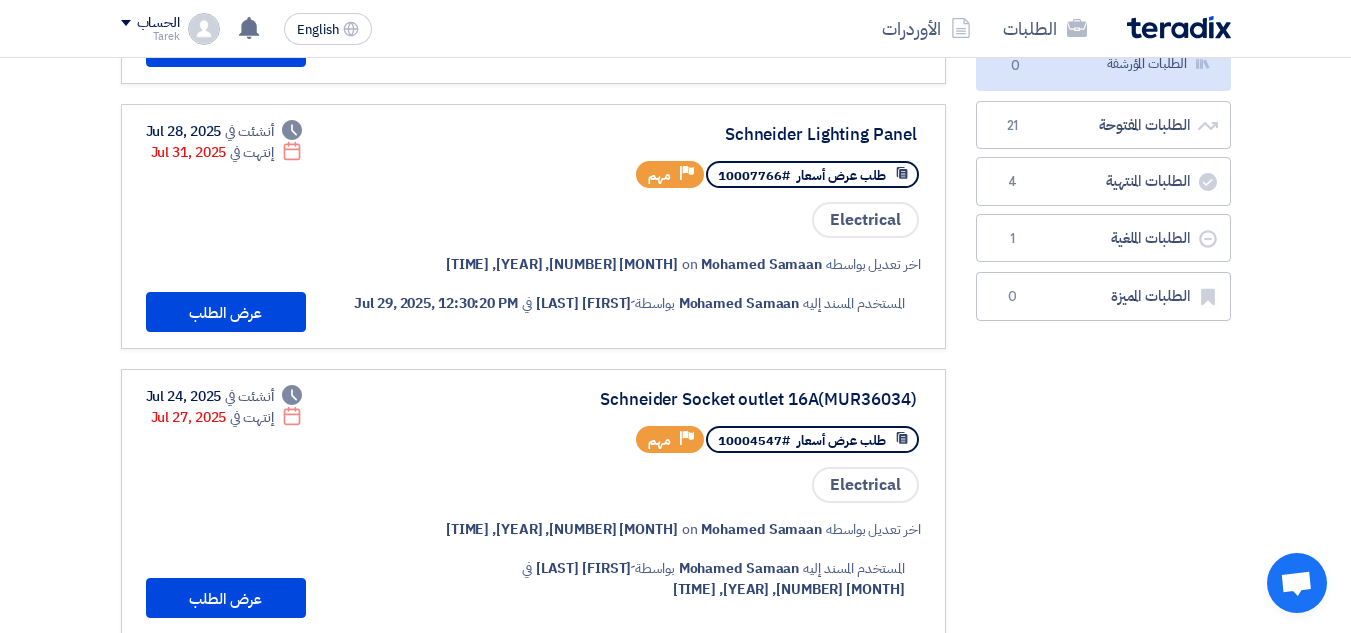 scroll, scrollTop: 0, scrollLeft: 0, axis: both 